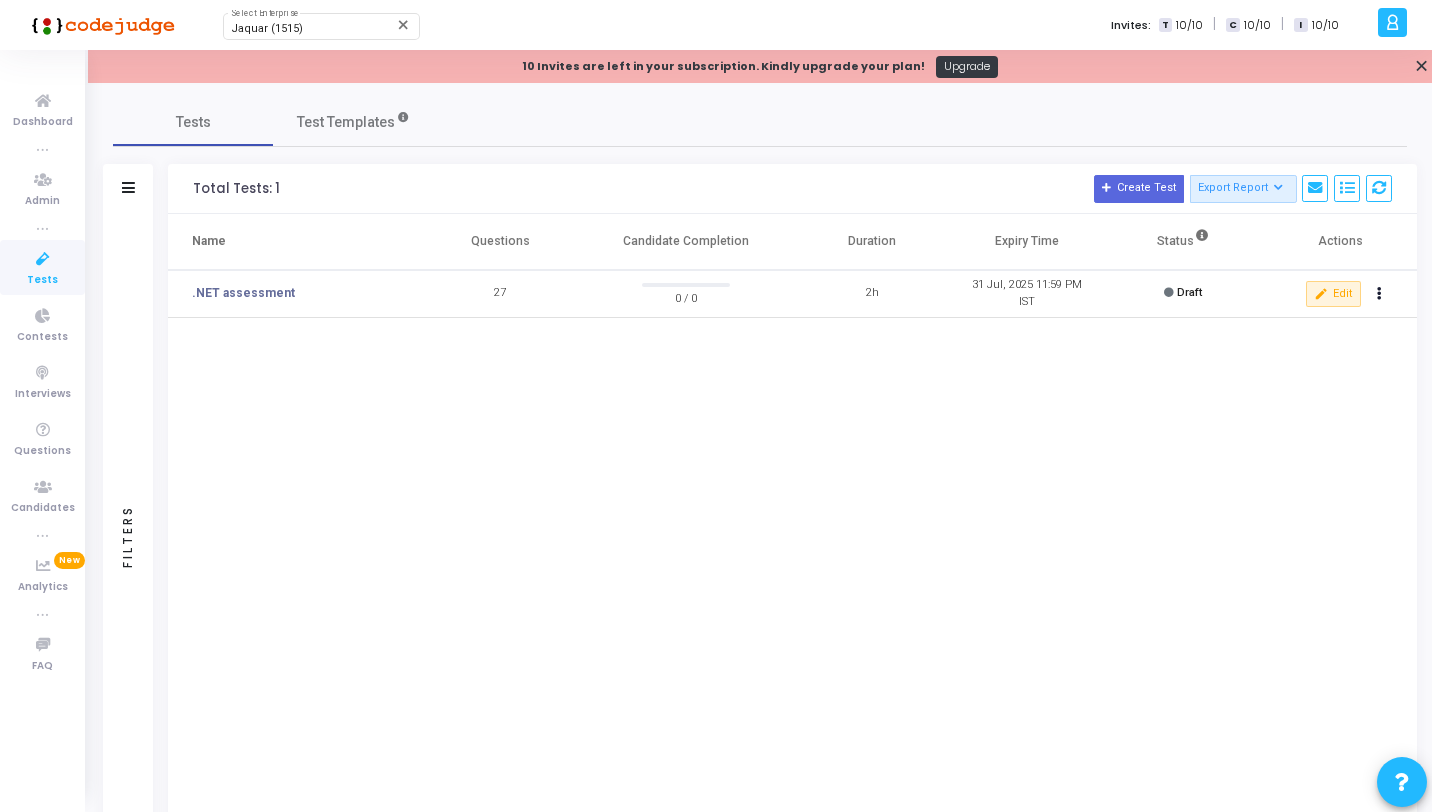 scroll, scrollTop: 0, scrollLeft: 0, axis: both 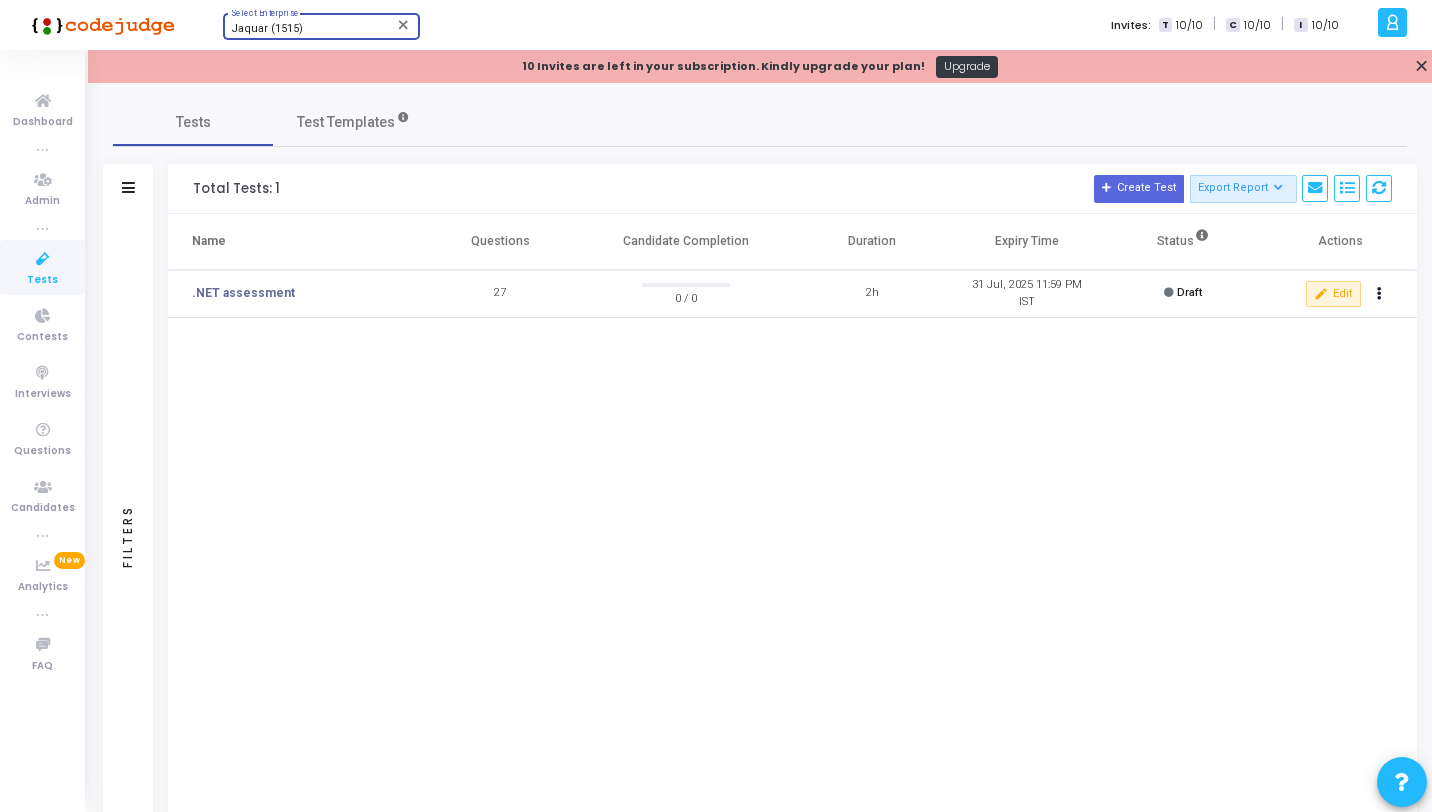 click on "Jaquar (1515)" at bounding box center [312, 29] 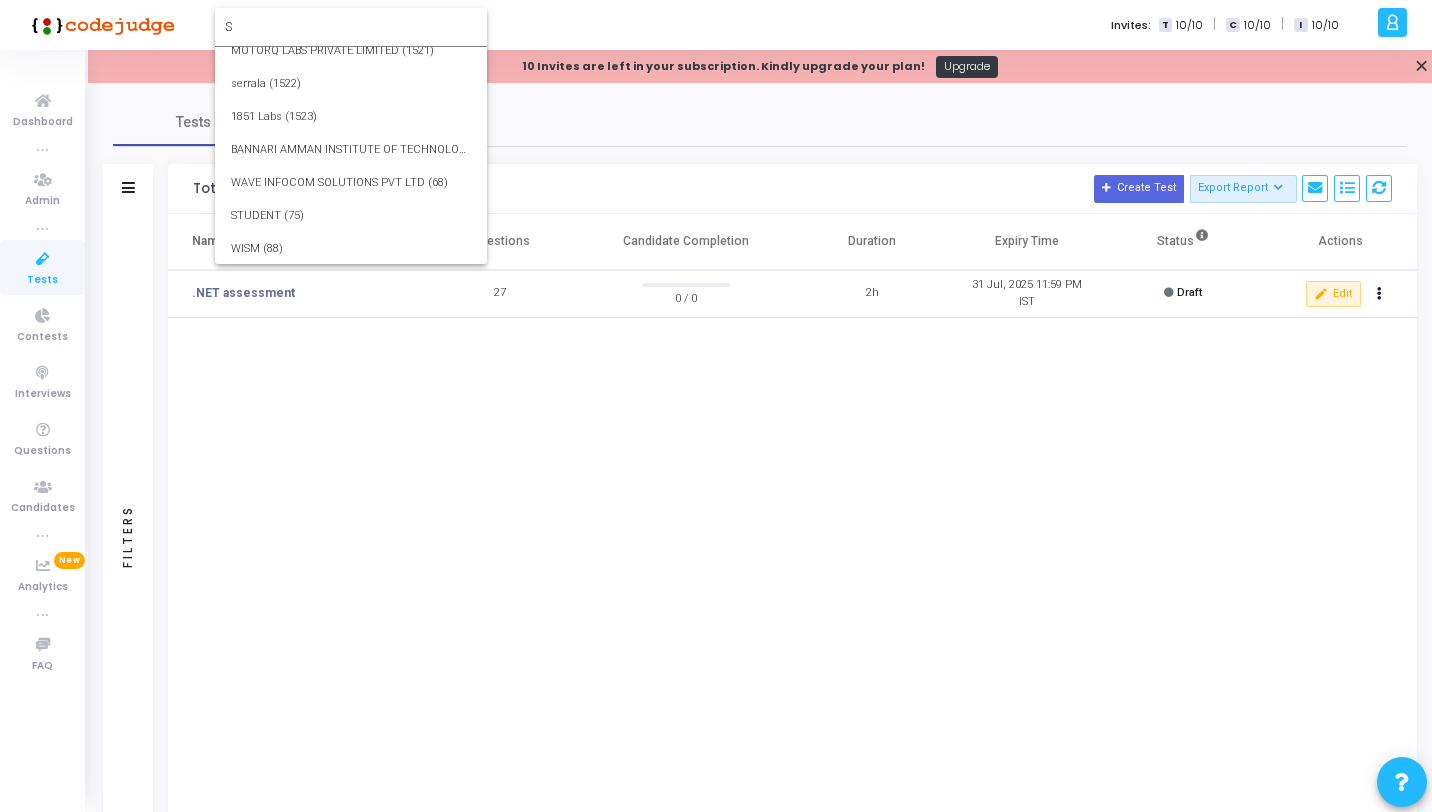 scroll, scrollTop: 0, scrollLeft: 0, axis: both 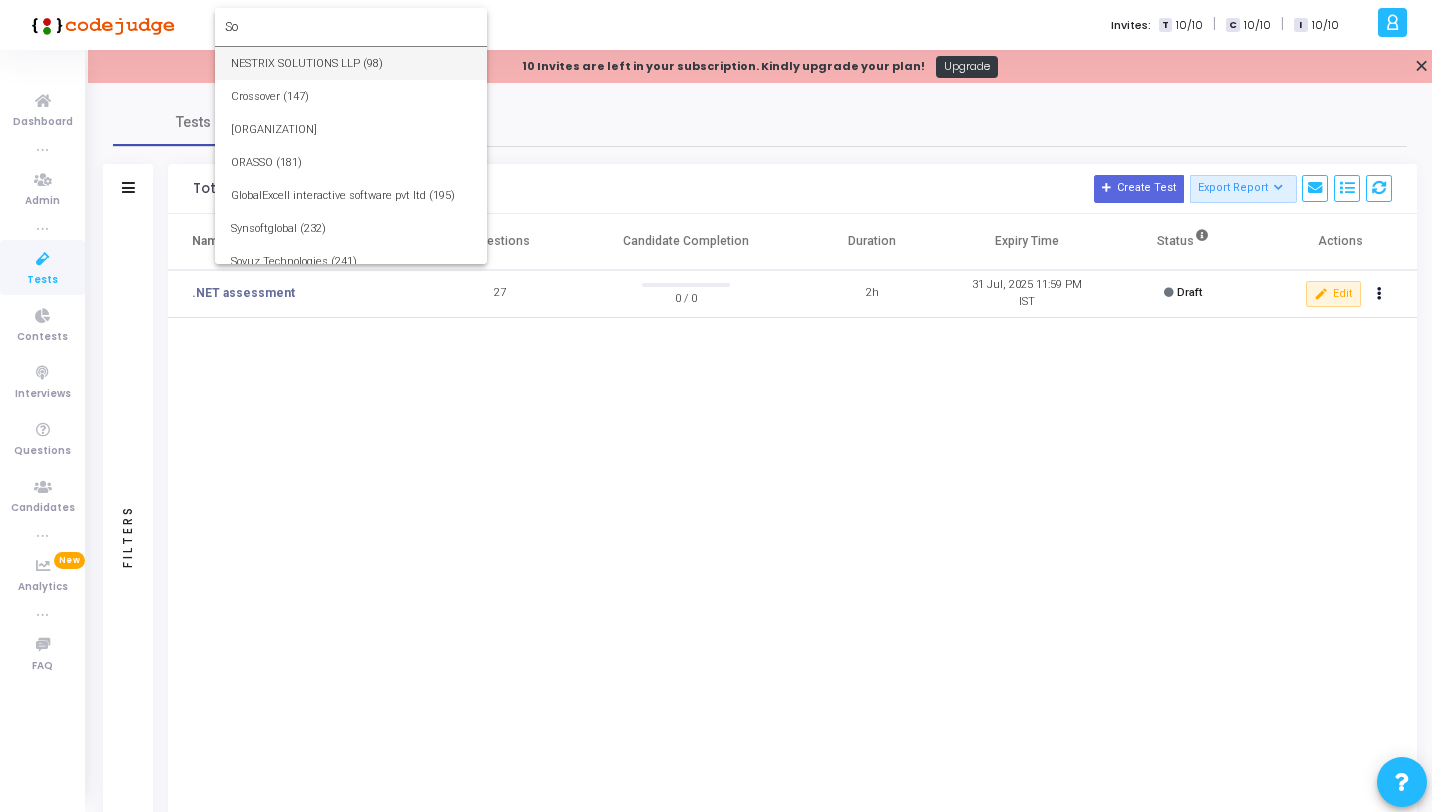 type on "S" 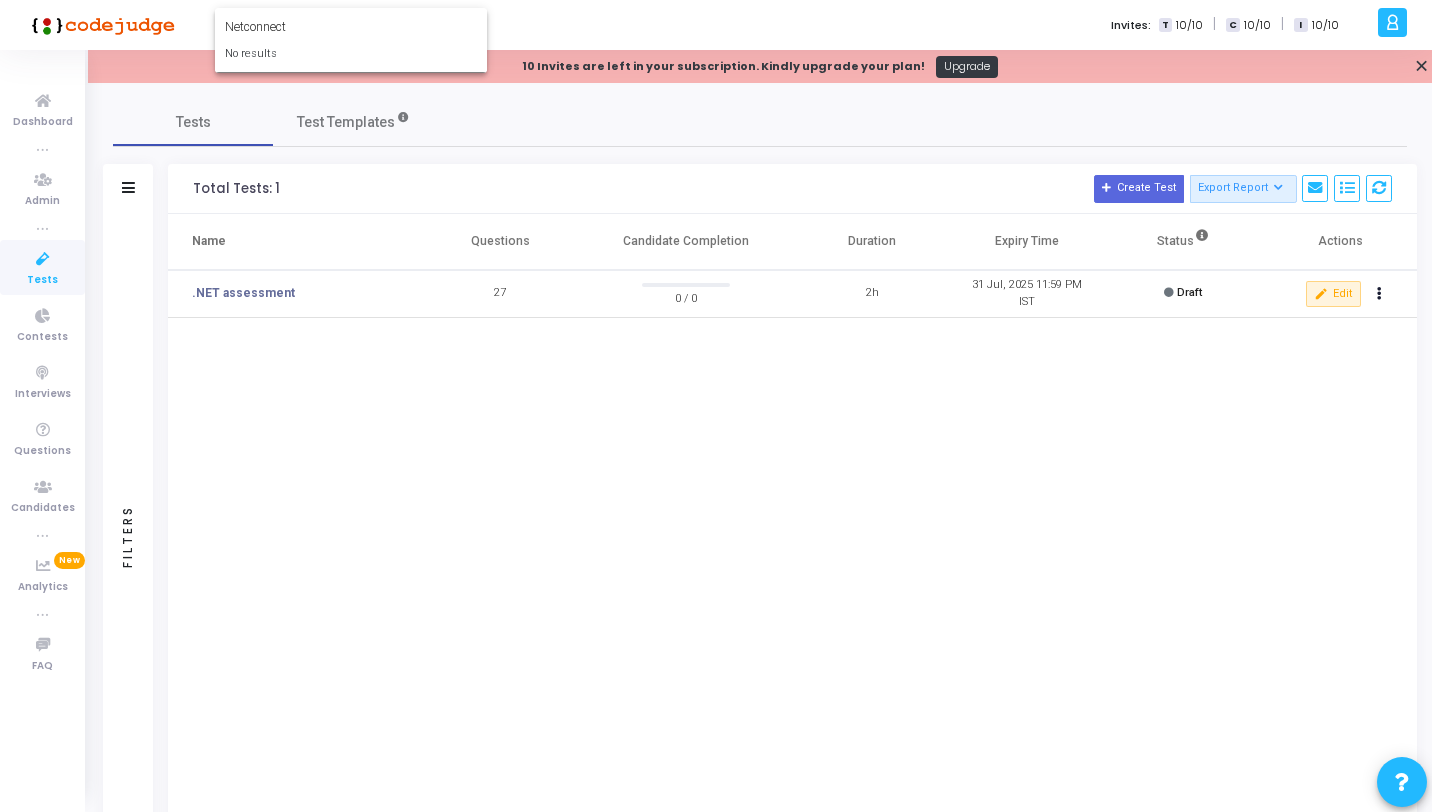 click on "Netconnect" at bounding box center [351, 27] 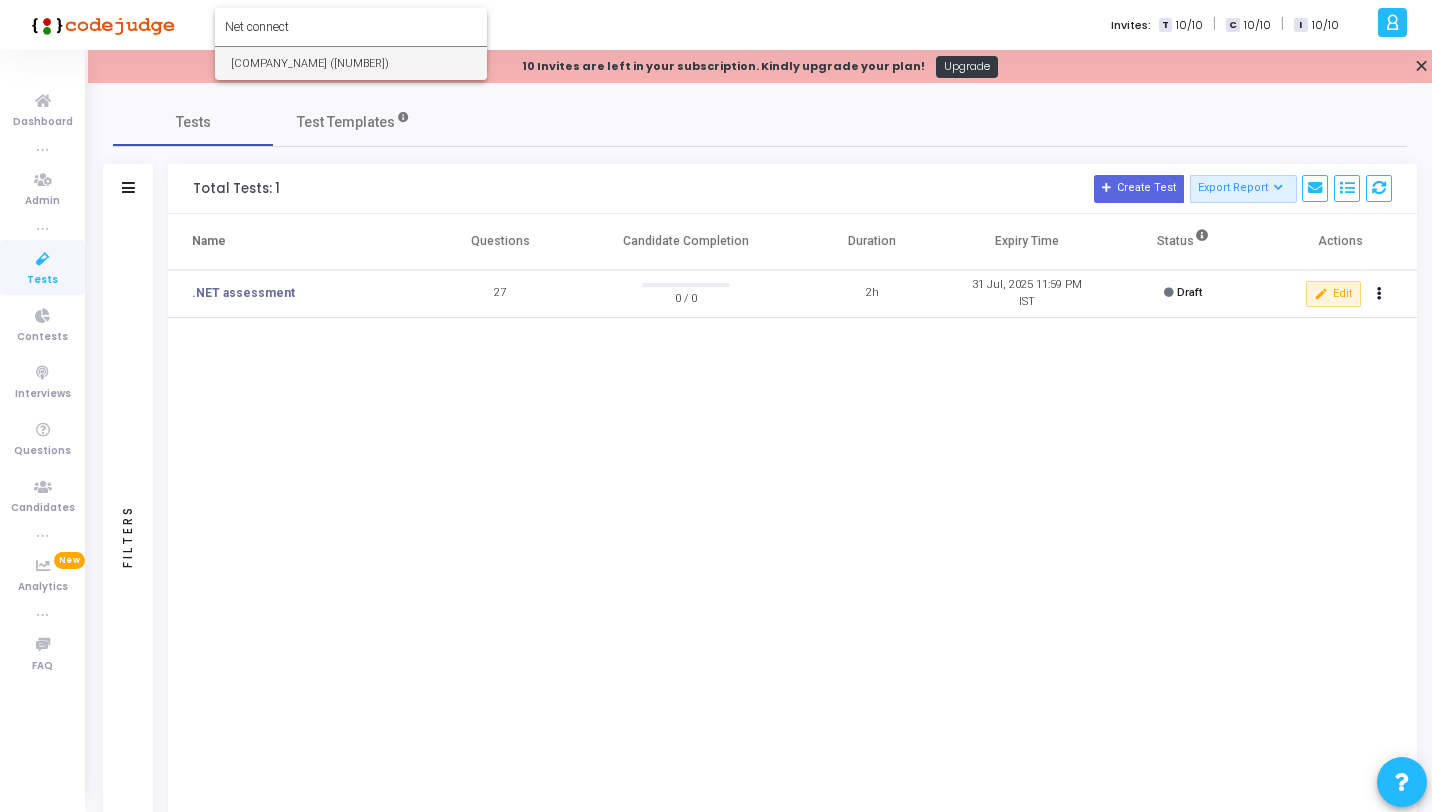 type on "Net connect" 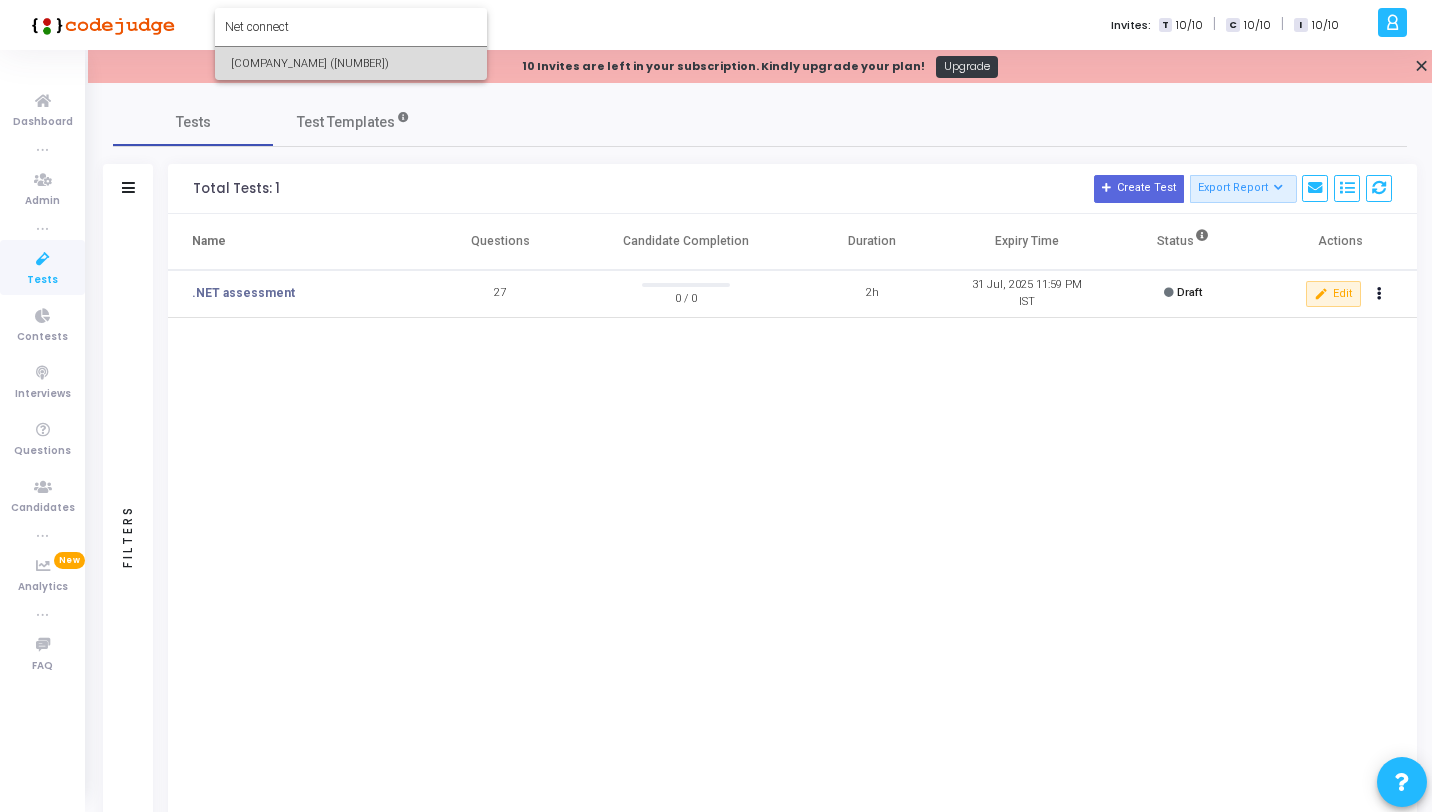click on "Net Connect Global ([NUMBER])" at bounding box center [351, 63] 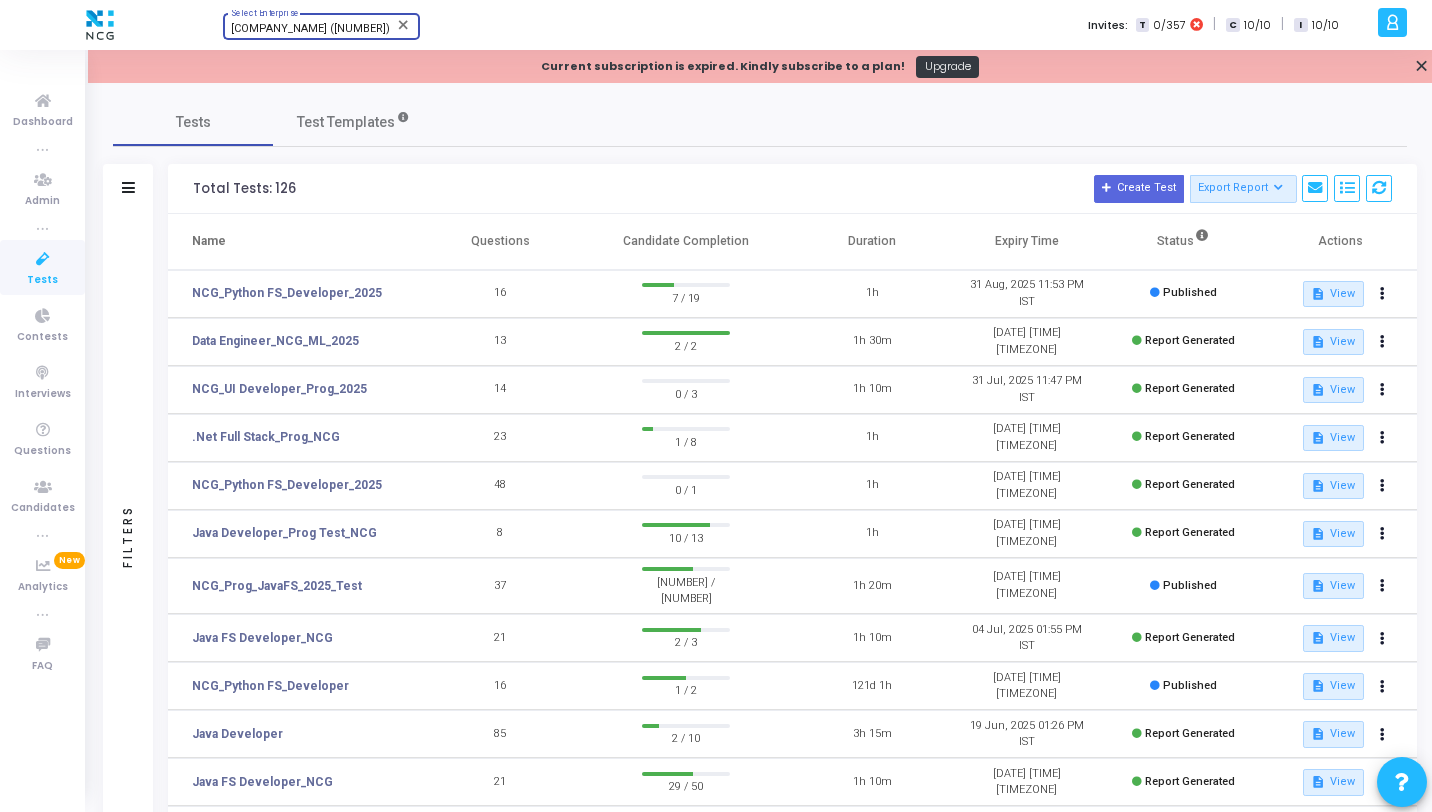 click on "Tests   Test Templates   Filters   Filters   Test Name:  search  Status    Draft   Published   Expired   Archived  Job Role   Created By   Shared With  Select Time Range:  Published At Total Tests: 126  Create Test   Export Report   Id   Name   Job Role   Questions   Candidate Completion   Published At   Duration   Expiry Time   Status   Name   Questions   Candidate Completion  Duration  Expiry Time   Status   Actions   NCG_Python FS_Developer_2025  16  7 / 19  1h 31 Aug, 2025 11:53 PM IST  Published  description  View   Data Engineer_NCG_ML_2025  13  2 / 2  1h 30m 31 Jul, 2025 08:12 PM IST  Report Generated  description  View   NCG_UI Developer_Prog_2025  14  0 / 3  1h 10m 31 Jul, 2025 11:47 PM IST  Report Generated  description  View   .Net Full Stack_Prog_NCG  23  1 / 8  1h 31 Jul, 2025 11:35 PM IST  Report Generated  description  View   NCG_Python FS_Developer_2025  48  0 / 1  1h 31 Jul, 2025 11:03 PM IST  Report Generated  description  View   Java Developer_Prog Test_NCG  8  10 / 13  1h description" at bounding box center [760, 580] 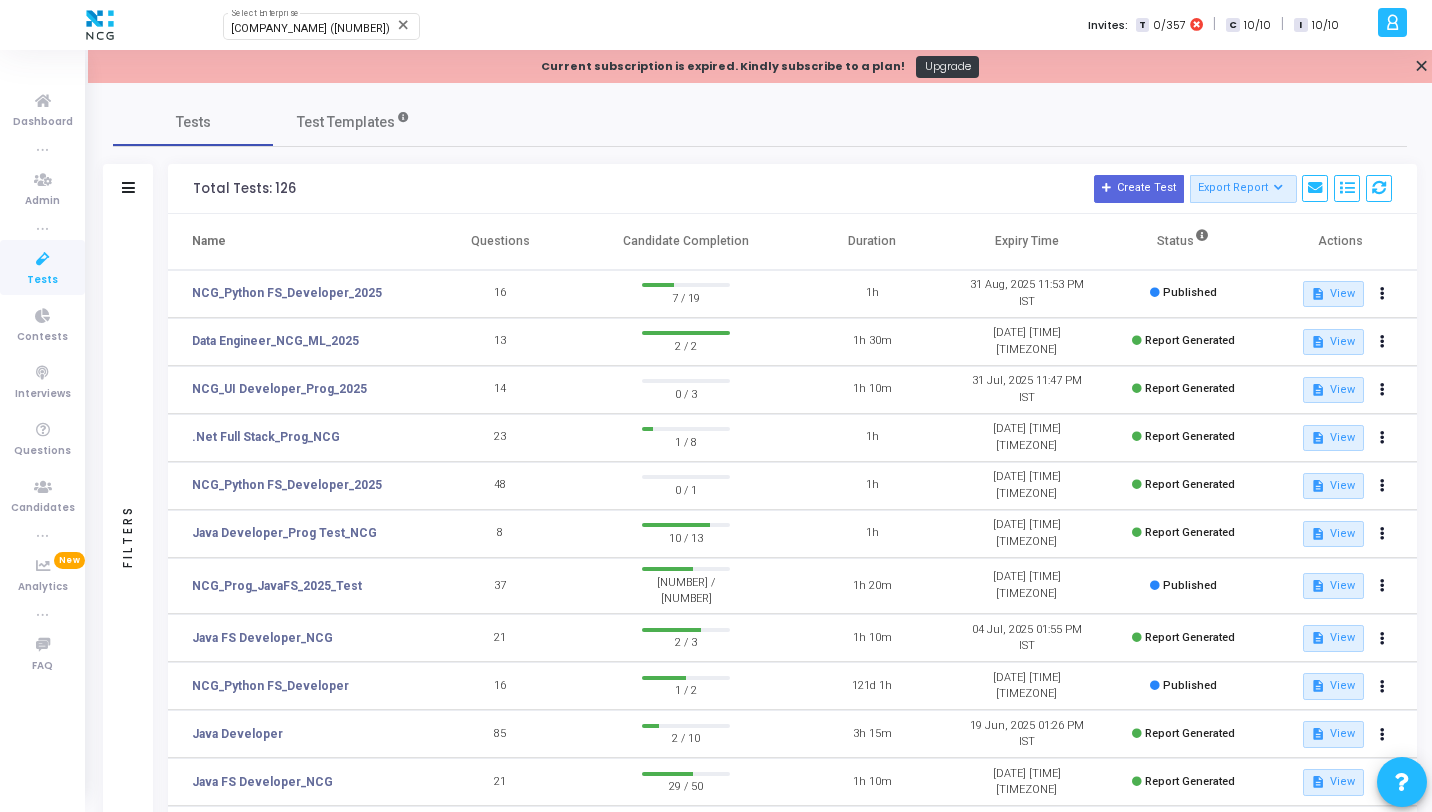 click 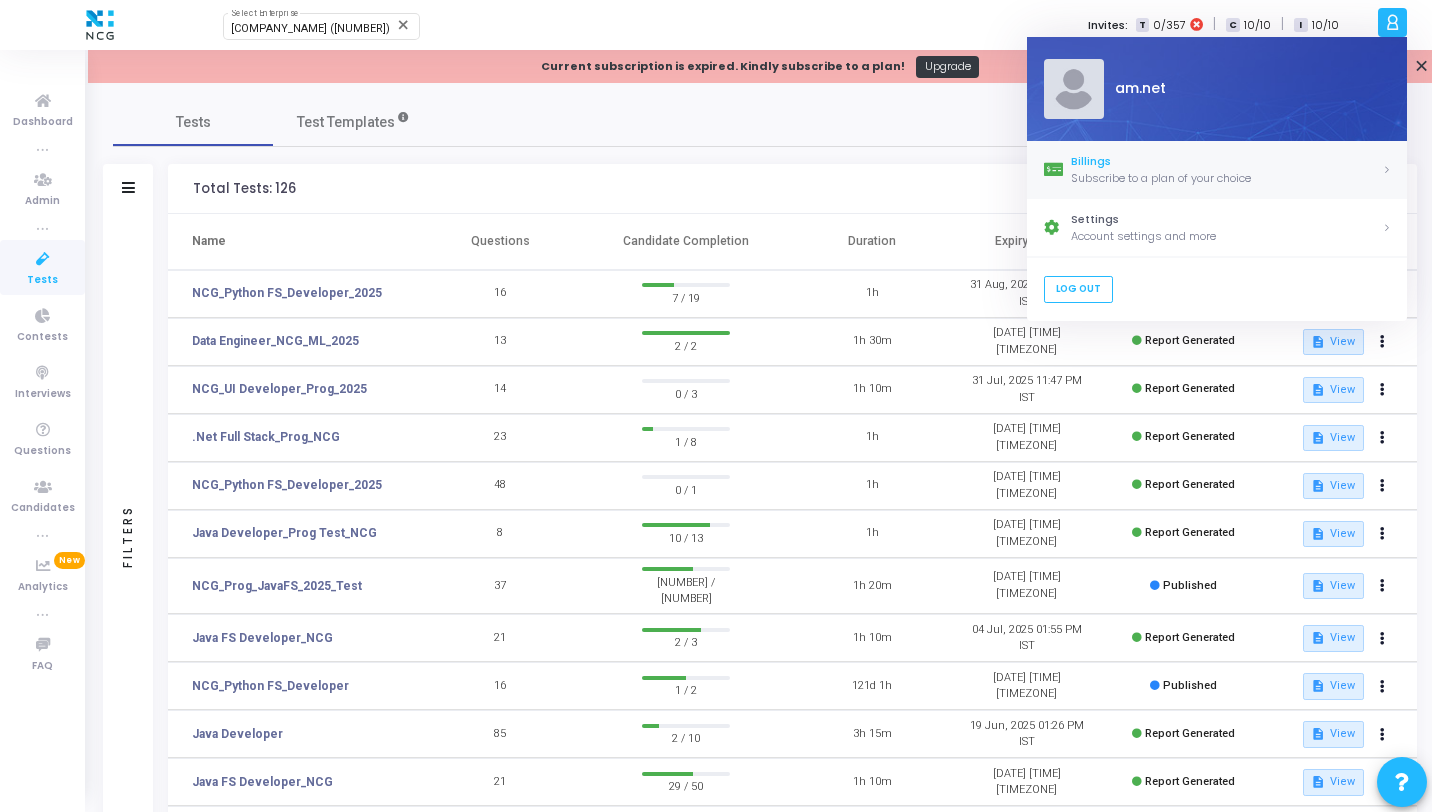 click on "Subscribe to a plan of your choice" 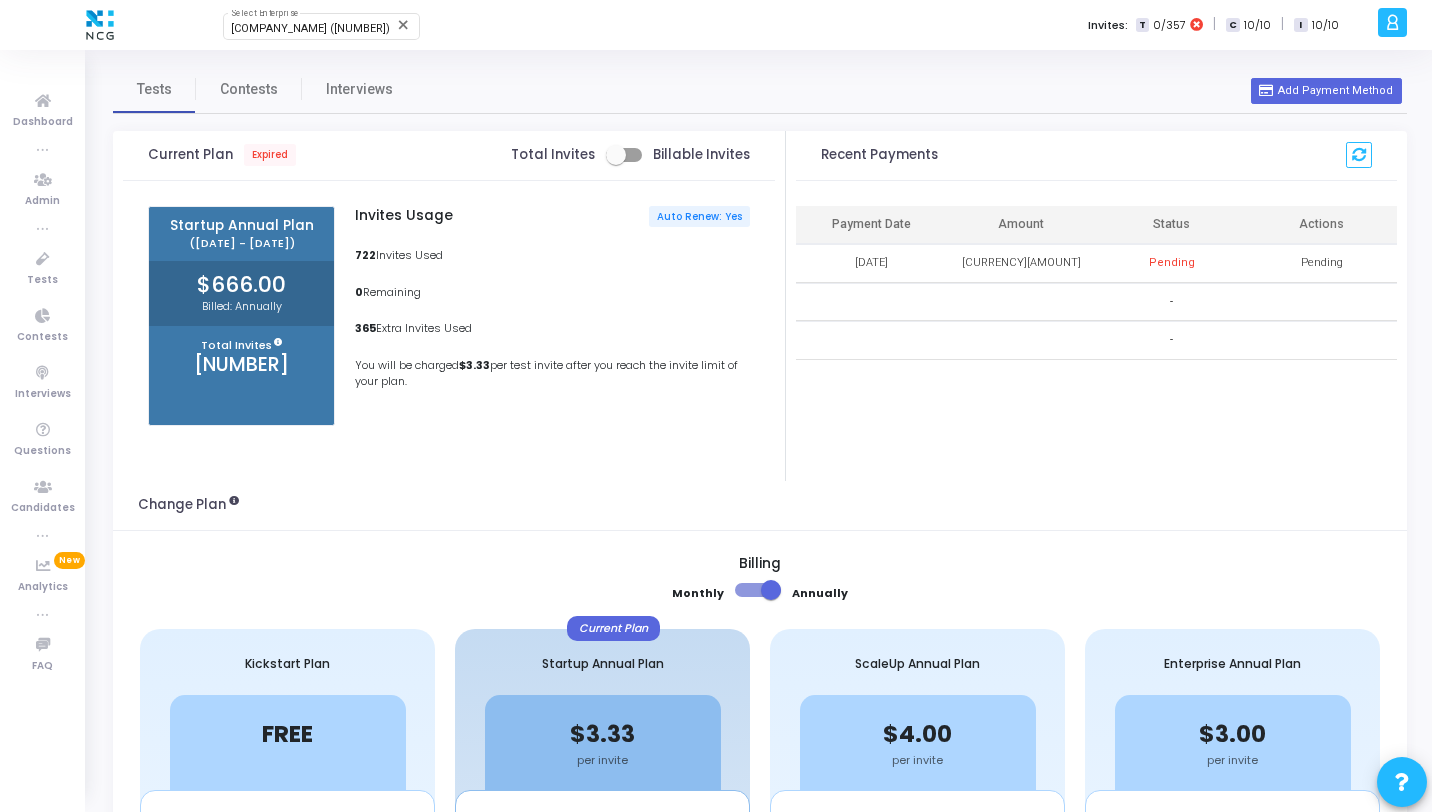 click 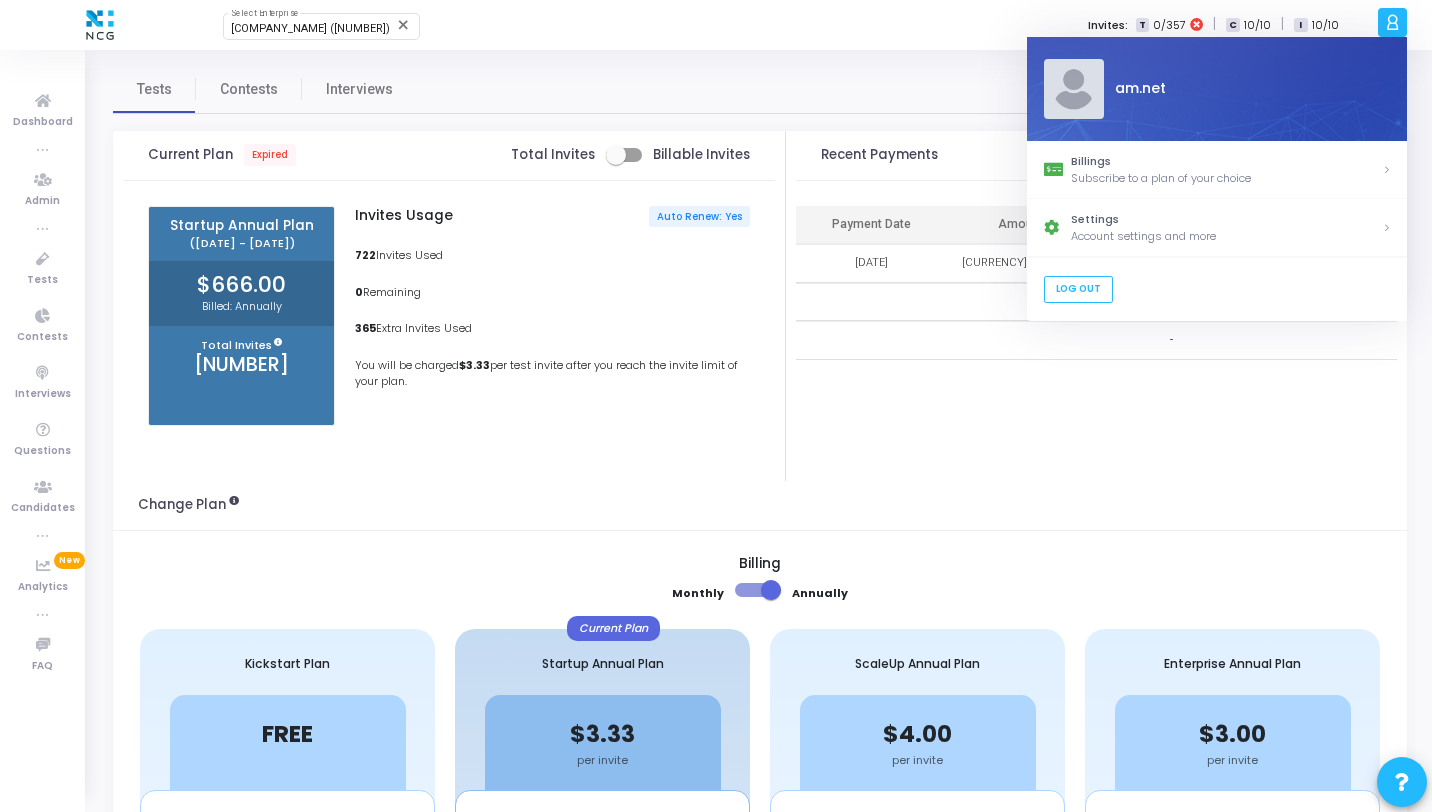 click on "Payment Date   Amount   Status   Actions   02 Jul 2025   $522.81   Pending  Pending       -       -  Items per page:  5  1 – 3 of 3" at bounding box center [1096, 331] 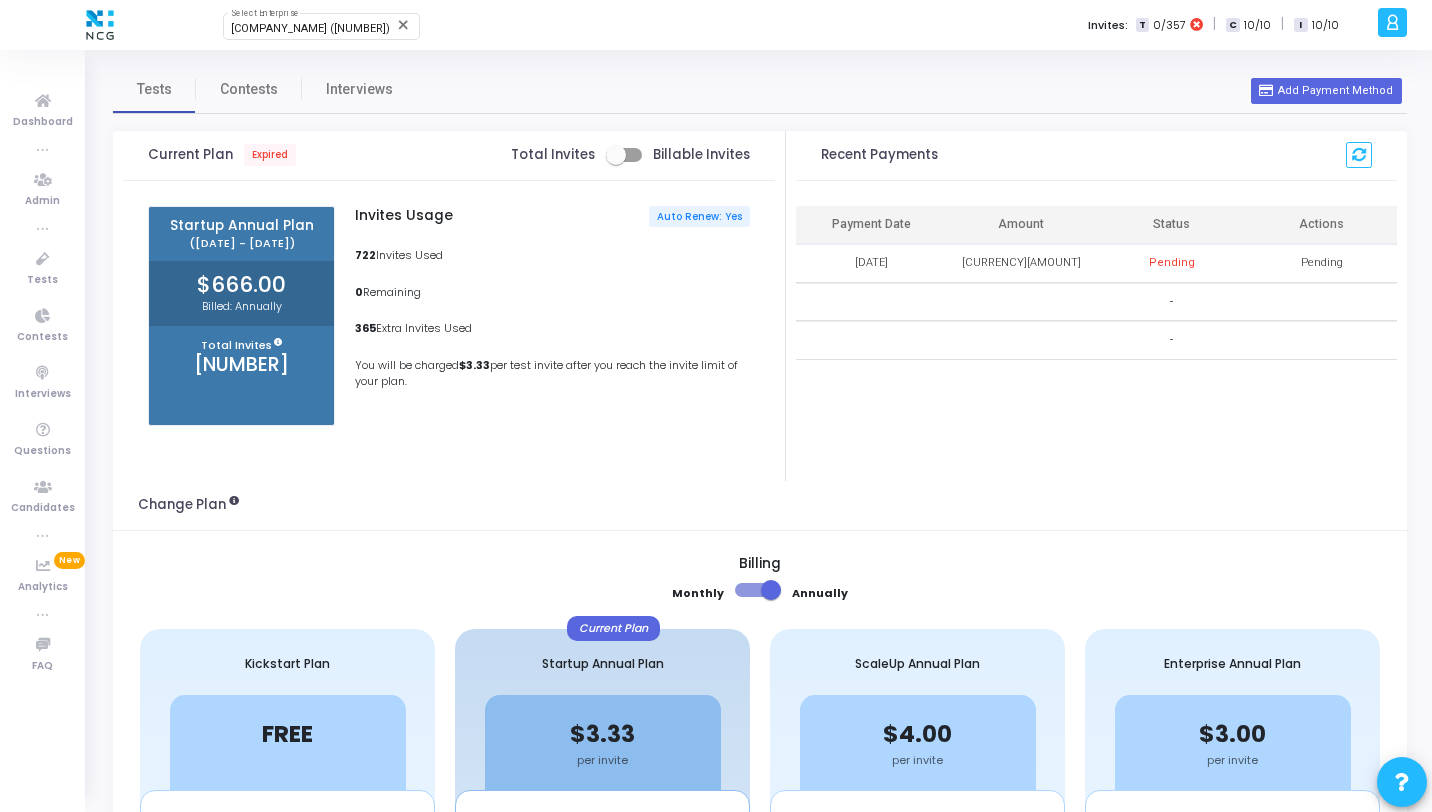 click at bounding box center [624, 155] 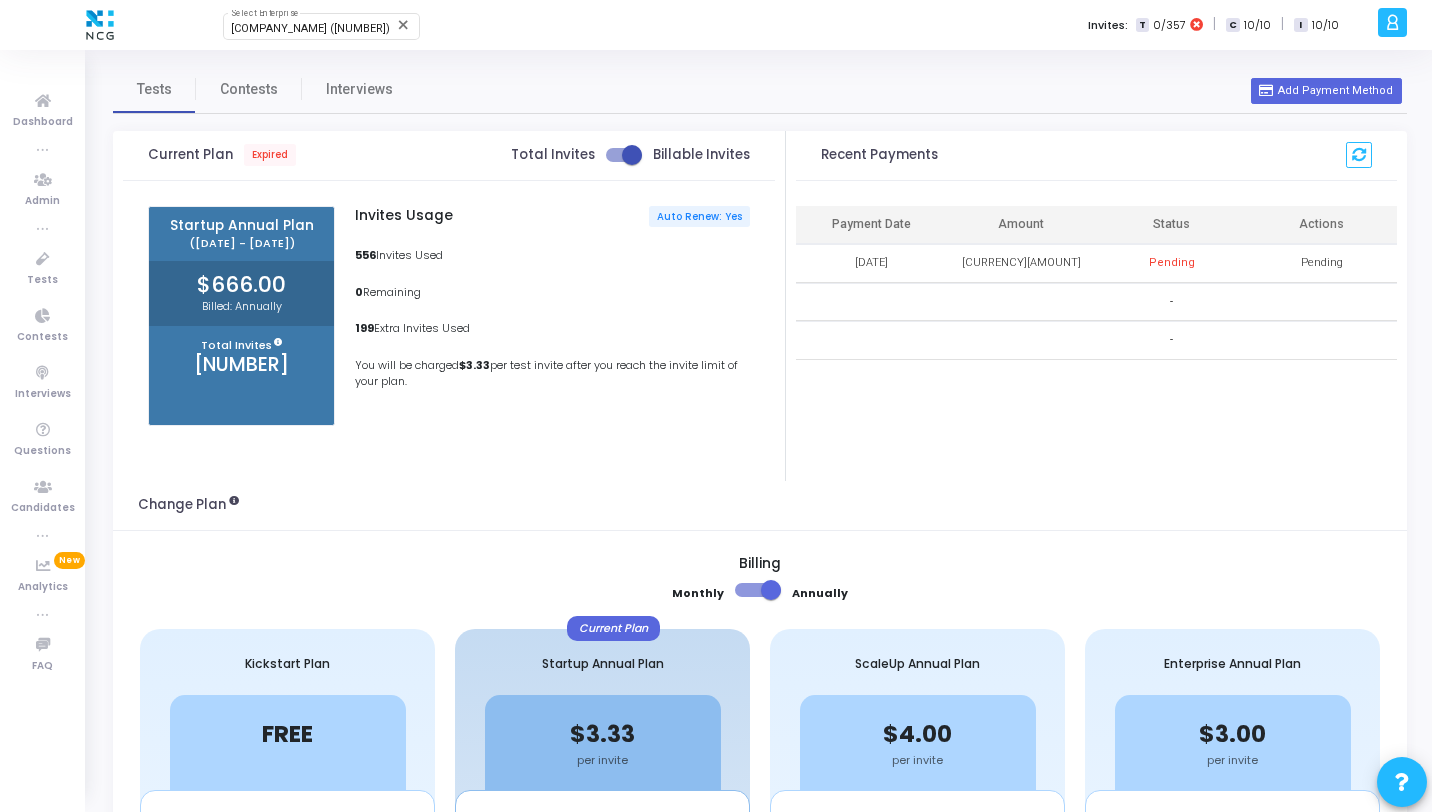 click at bounding box center [632, 155] 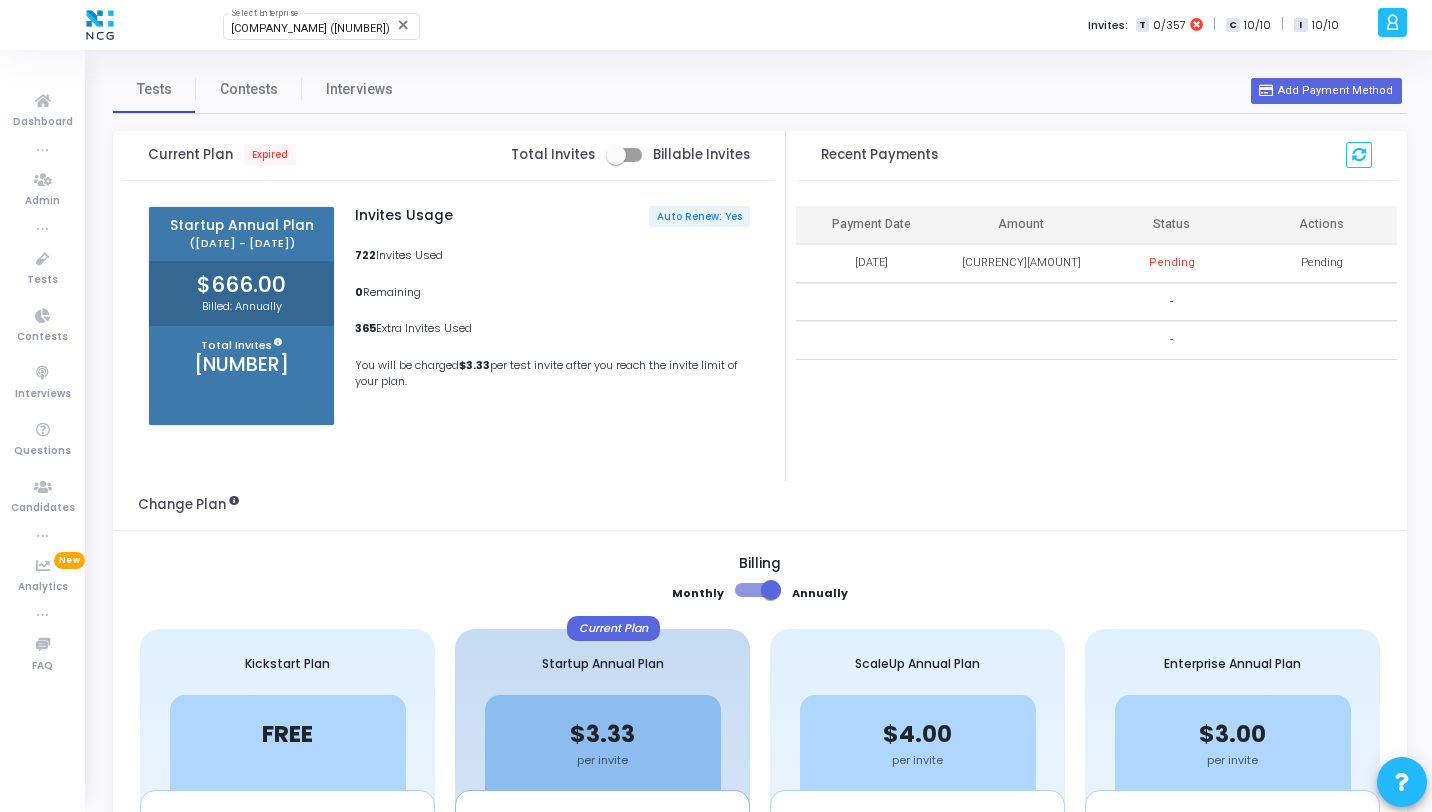 click 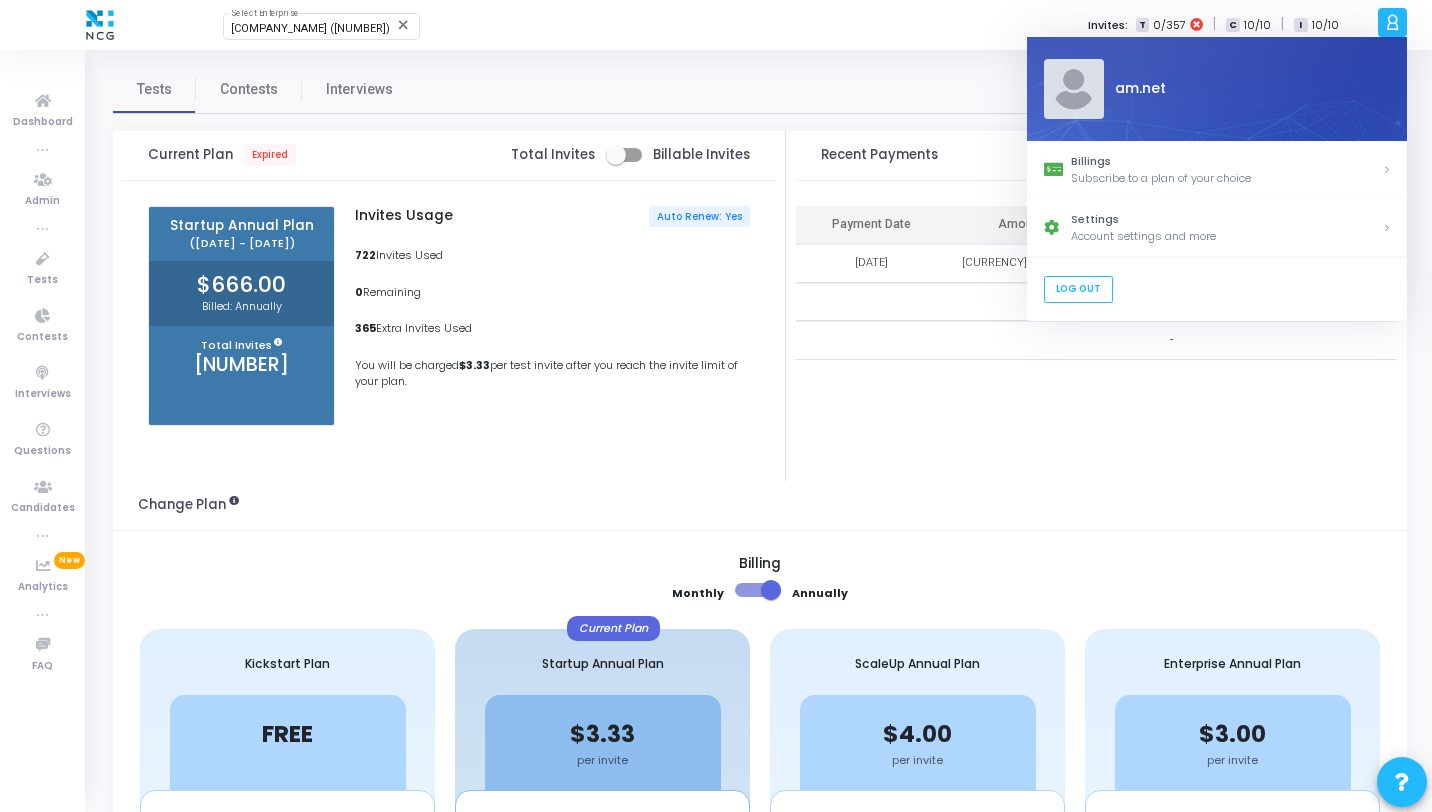 click on "Tests Contests Interviews  Current Plan   Expired  Total Invites   Billable Invites  Startup Annual Plan  (02 Oct 2024 - 02 Oct 2025)  $666.00 Billed: Annually   Total Invites 357 Invites Usage  Auto Renew: Yes 722  Invites Used 0  Remaining 365  Extra Invites Used You will be charged  $3.33  per test invite after you reach the invite limit of your plan.   Recent Payments   Payment Date   Amount   Status   Actions   02 Jul 2025   $522.81   Pending  Pending       -       -  Items per page:  5  1 – 3 of 3   Change Plan Billing Monthly   Annually Kickstart Plan FREE  per invite  10  assessment invites Unlimited Users  Custom Question Builder  Dedicated Account Manager  Premium Question Library  Real World Micro Projects  Plagiarsim Detection  Basic Image Proctoring  Downgrade  Current Plan Startup Annual Plan  $3.33   per invite  200  assessment invites Unlimited Users  Custom Question Builder  Dedicated Account Manager  Premium Question Library  Real World Micro Projects  Plagiarsim Detection  Current Plan" at bounding box center [760, 926] 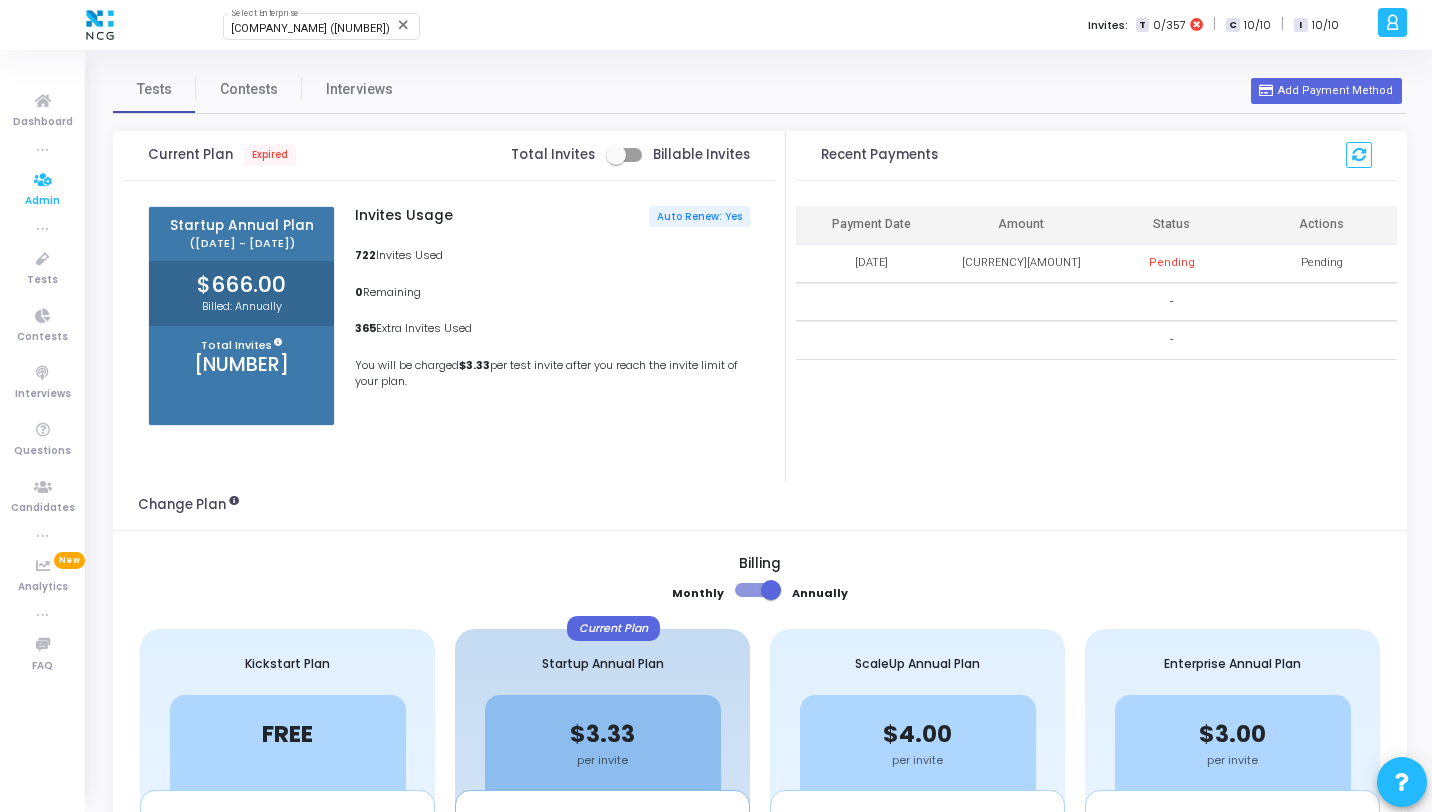click at bounding box center [43, 180] 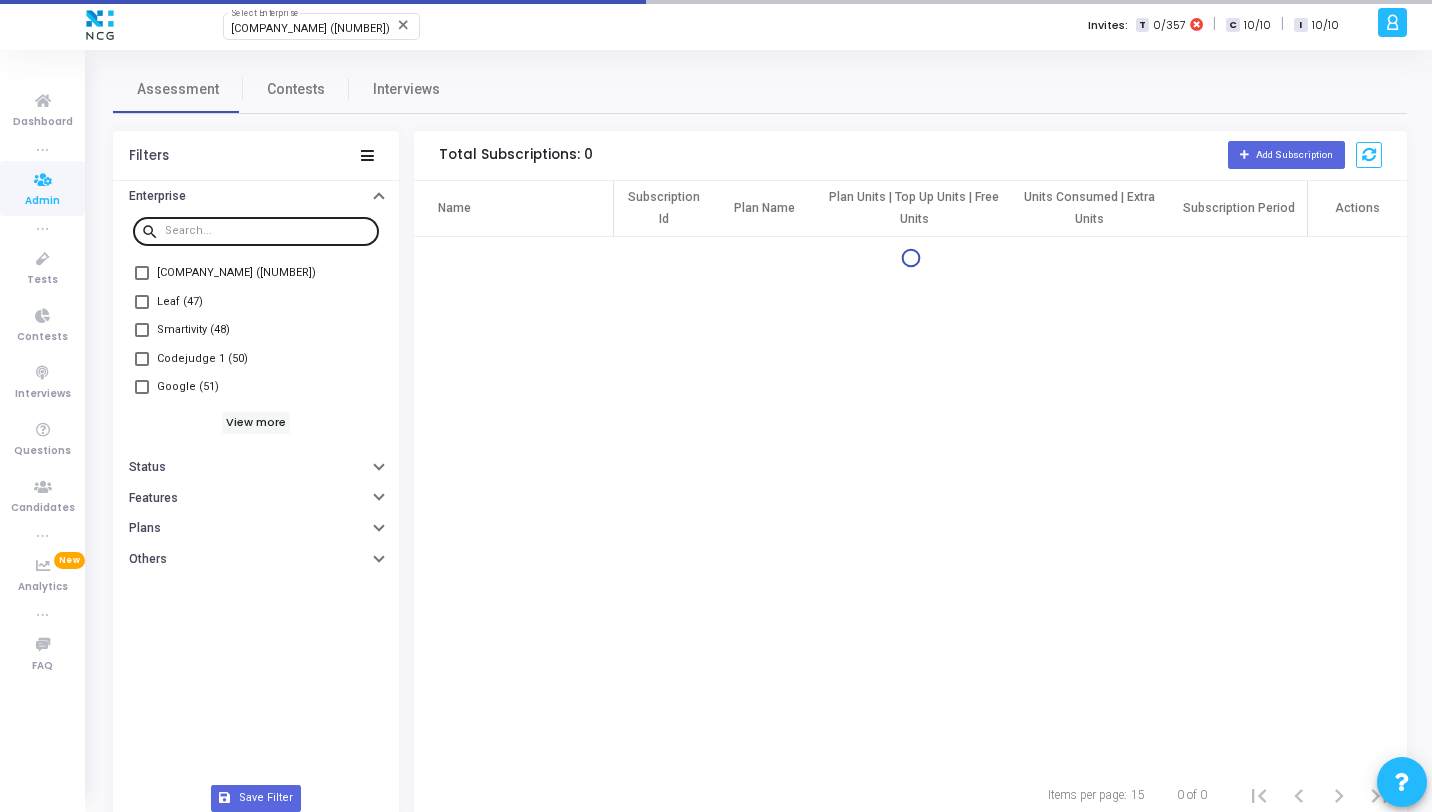 click at bounding box center [268, 231] 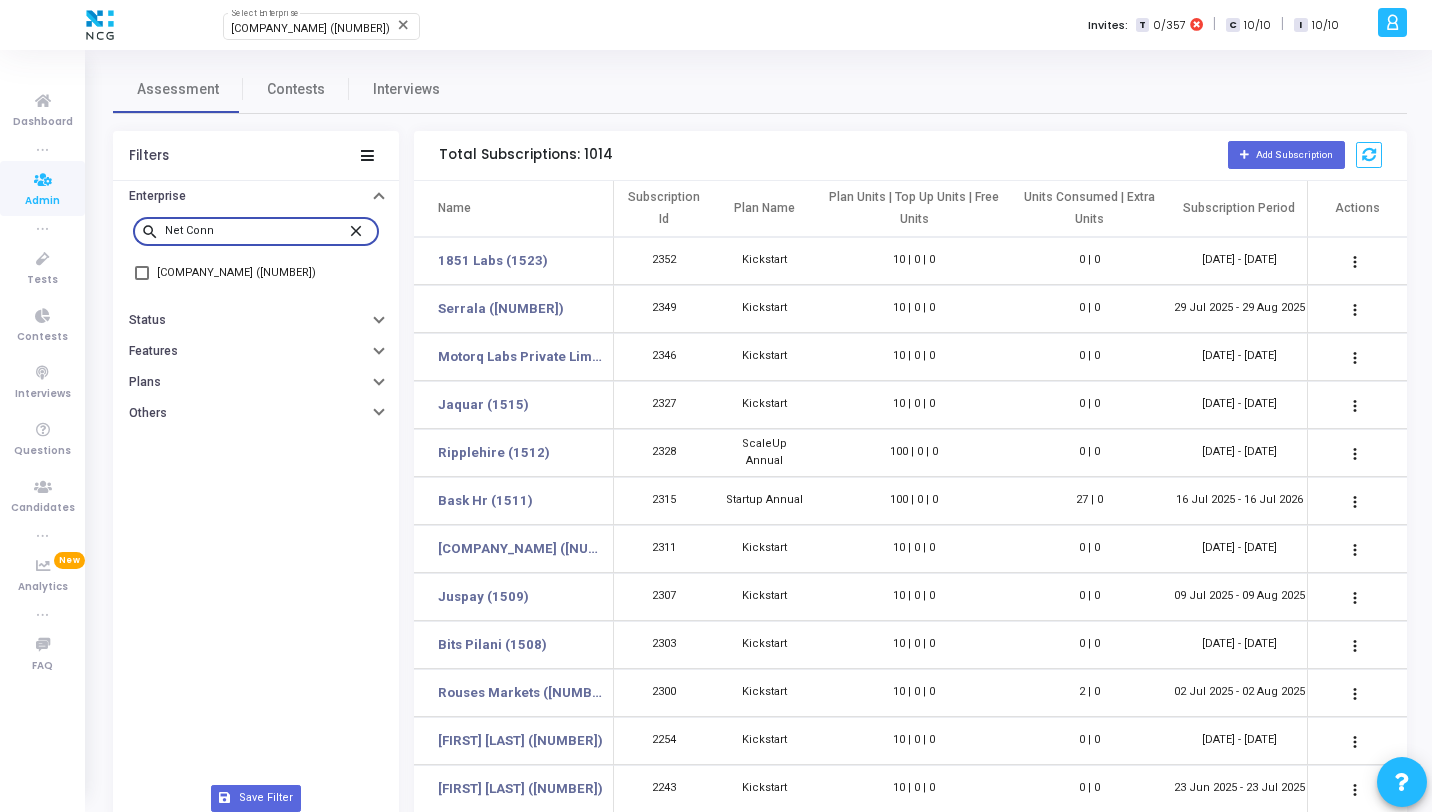 type on "Net Conn" 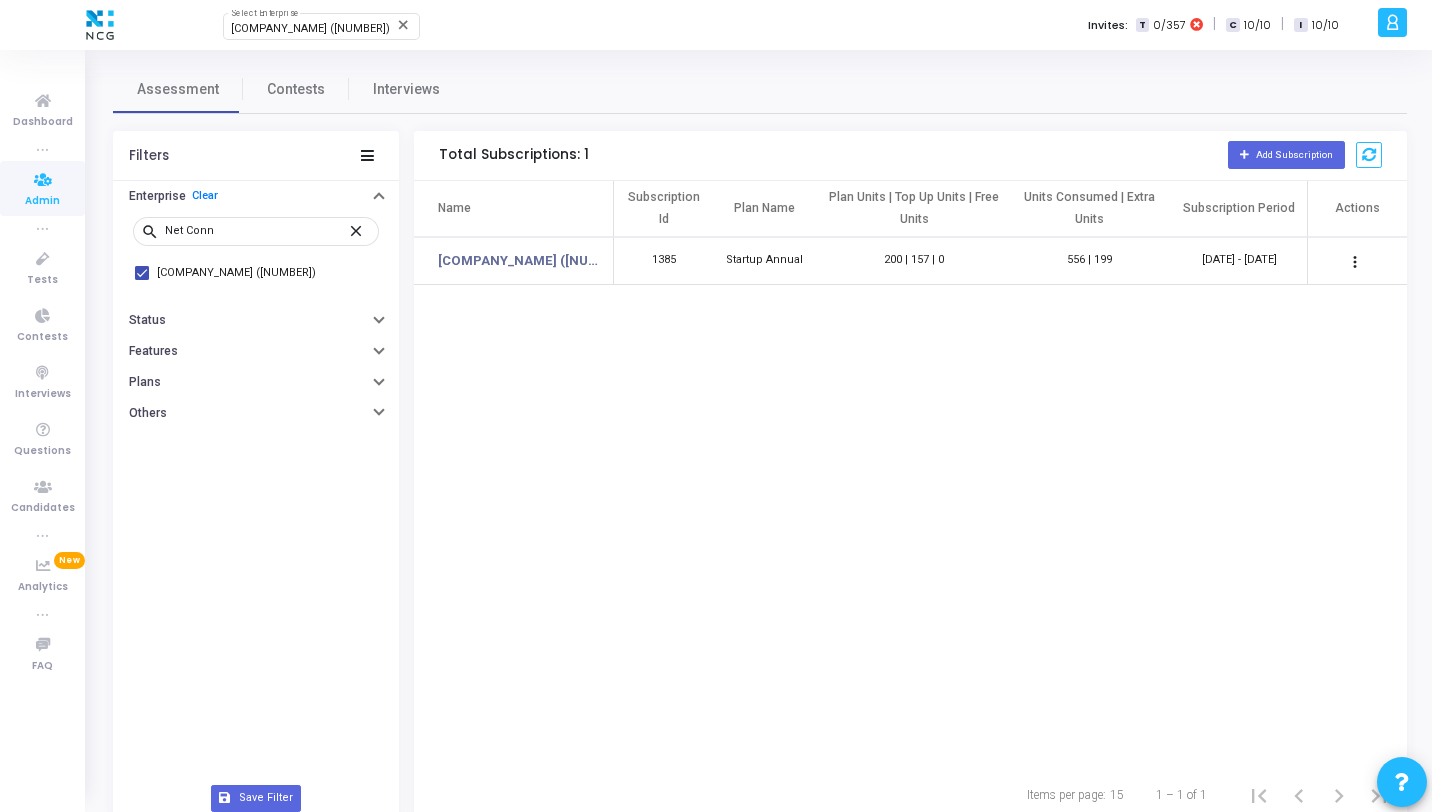 click on "more_vert" at bounding box center [1355, 262] 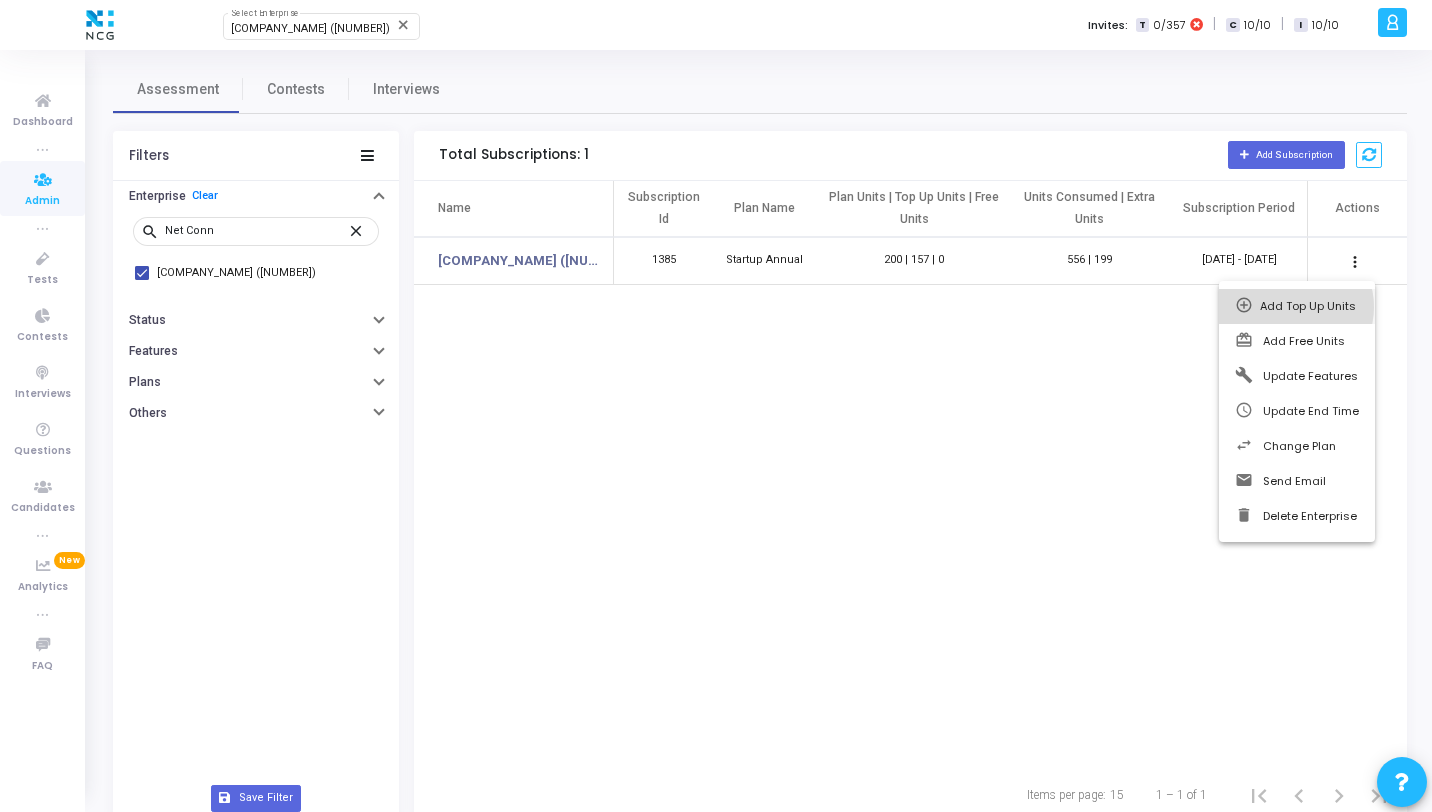 click on "Add Top Up Units" at bounding box center (1308, 306) 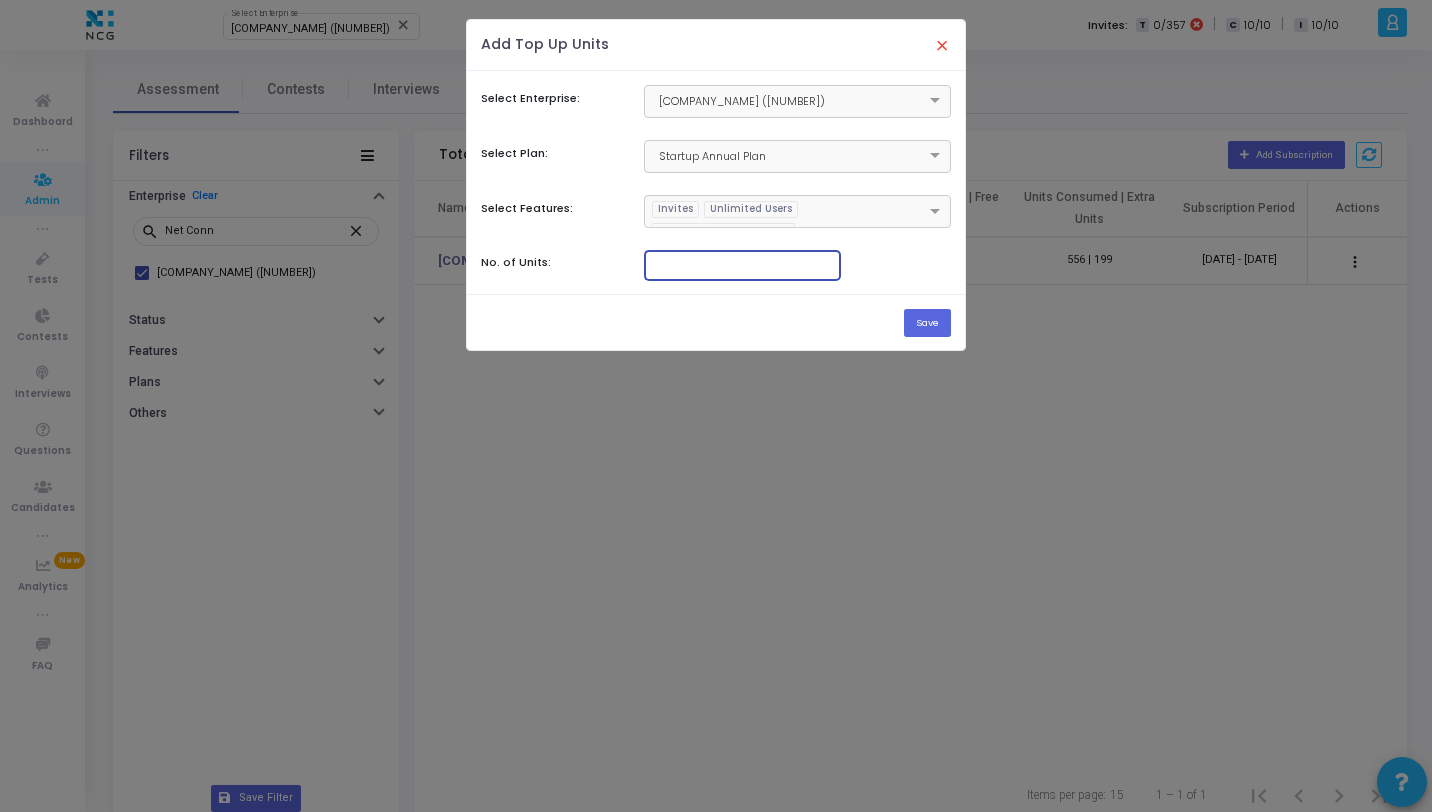 click at bounding box center [742, 264] 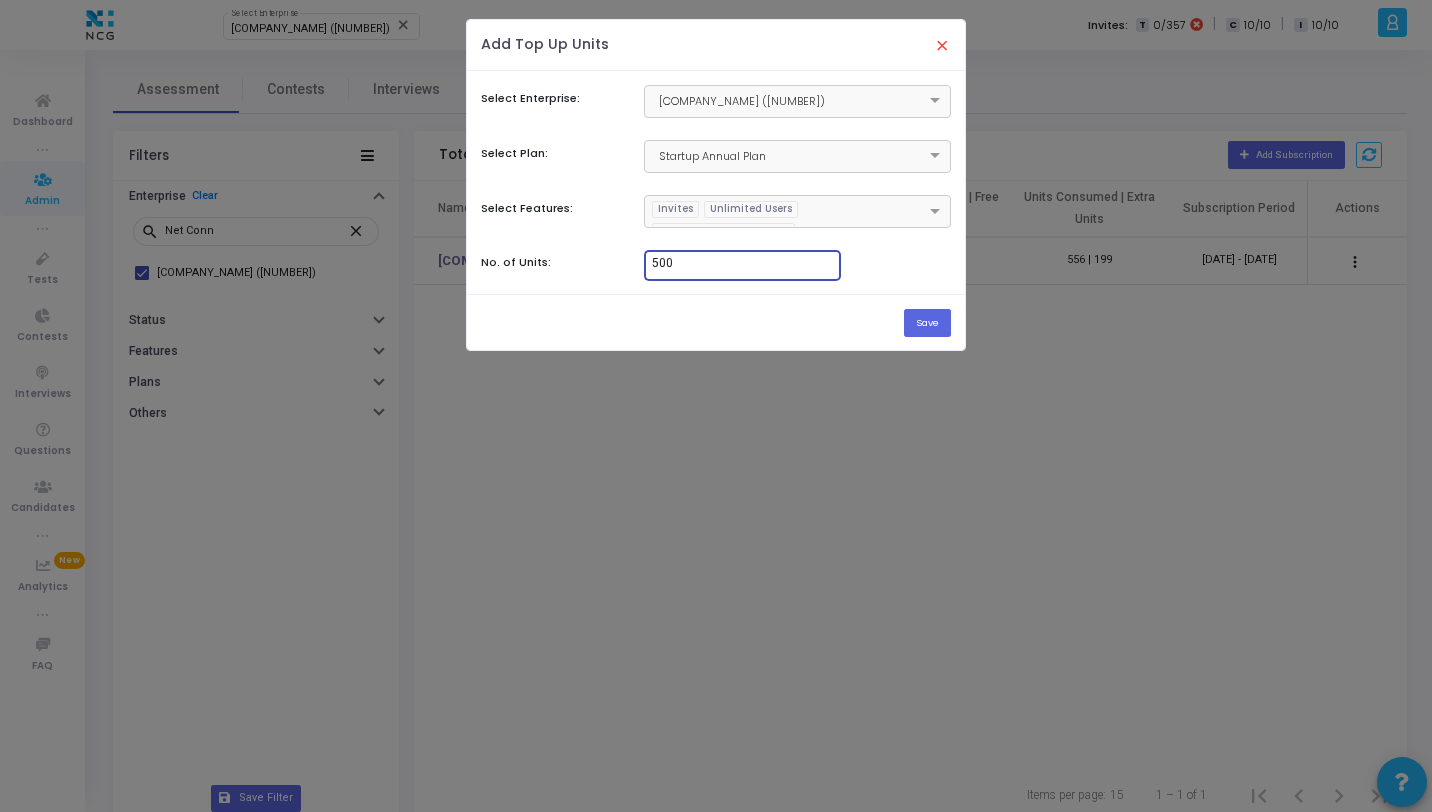 click on "</div></div>
Jaquar (1515) Select Enterprise close   a   am.net  Billings Subscribe to a plan of your choice Settings Account settings and more Log Out My Profile My Tasks Messages Settings Sign Out Dashboard true Admin true Tests Contests Interviews Questions Candidates true Analytics  New  true FAQ Net Connect Global (1028) Select Enterprise close  Invites:  T   0/357  |  C   10/10  |  I   10/10   a   am.net  Billings Subscribe to a plan of your choice Settings Account settings and more Log Out My Profile My Tasks Messages Settings Sign Out Assessment Contests Interviews  Filters   Enterprise  Clear search Net Conn  close     Net Connect Global (1028)   Status   Features   Plans   Others  Save Filter Total Subscriptions: 1 Add Subscription  Name   Subscription Id   Plan Name   Plan Units | Top Up Units | Free Units   Units Consumed | Extra Units   Subscription Period   Status   Actions   Net Connect Global (1028)   1385   Startup Annual   200 | 157 | 0   556 | 199   Expired  more_vert 15" at bounding box center (716, 406) 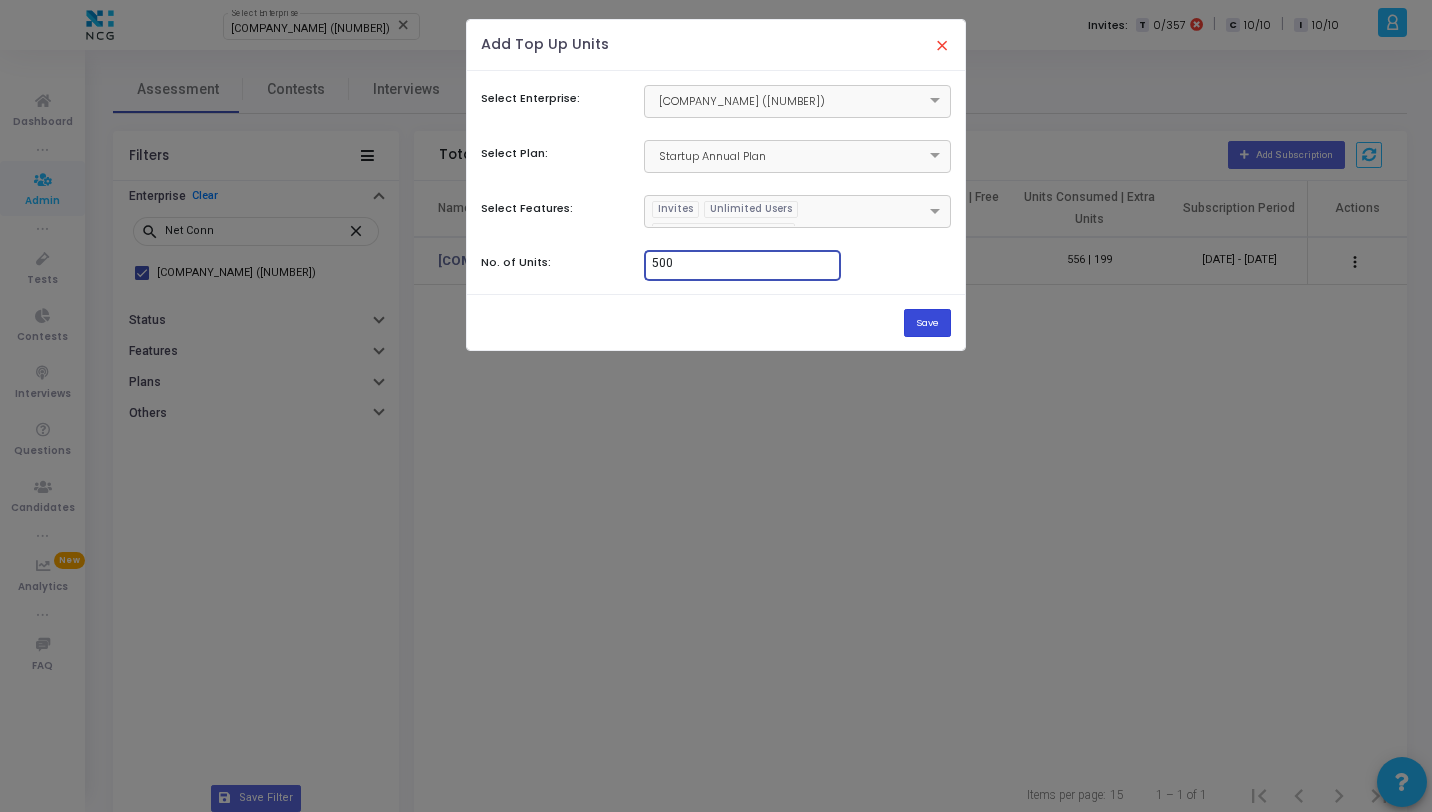 type on "500" 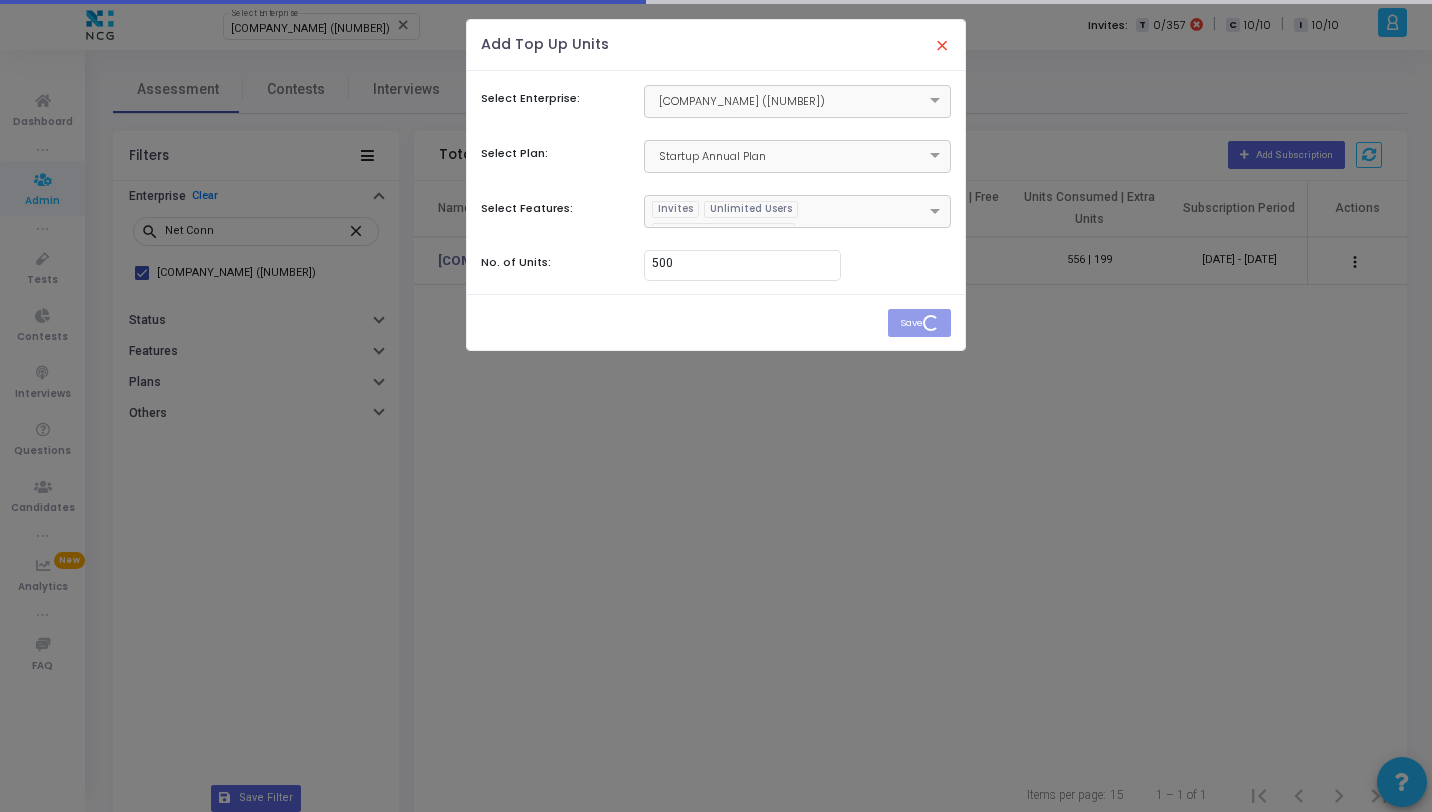 type 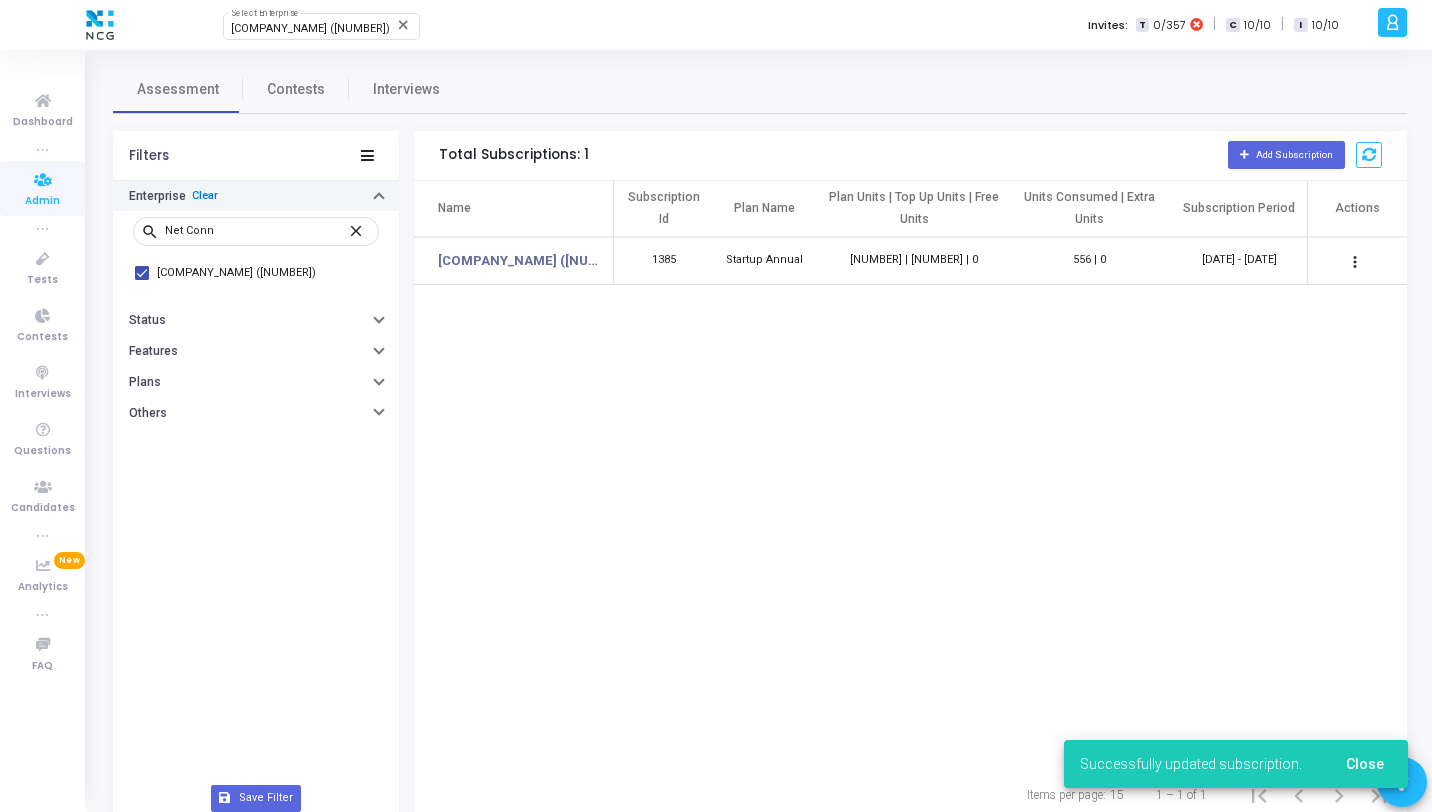 click on "Clear" at bounding box center (205, 196) 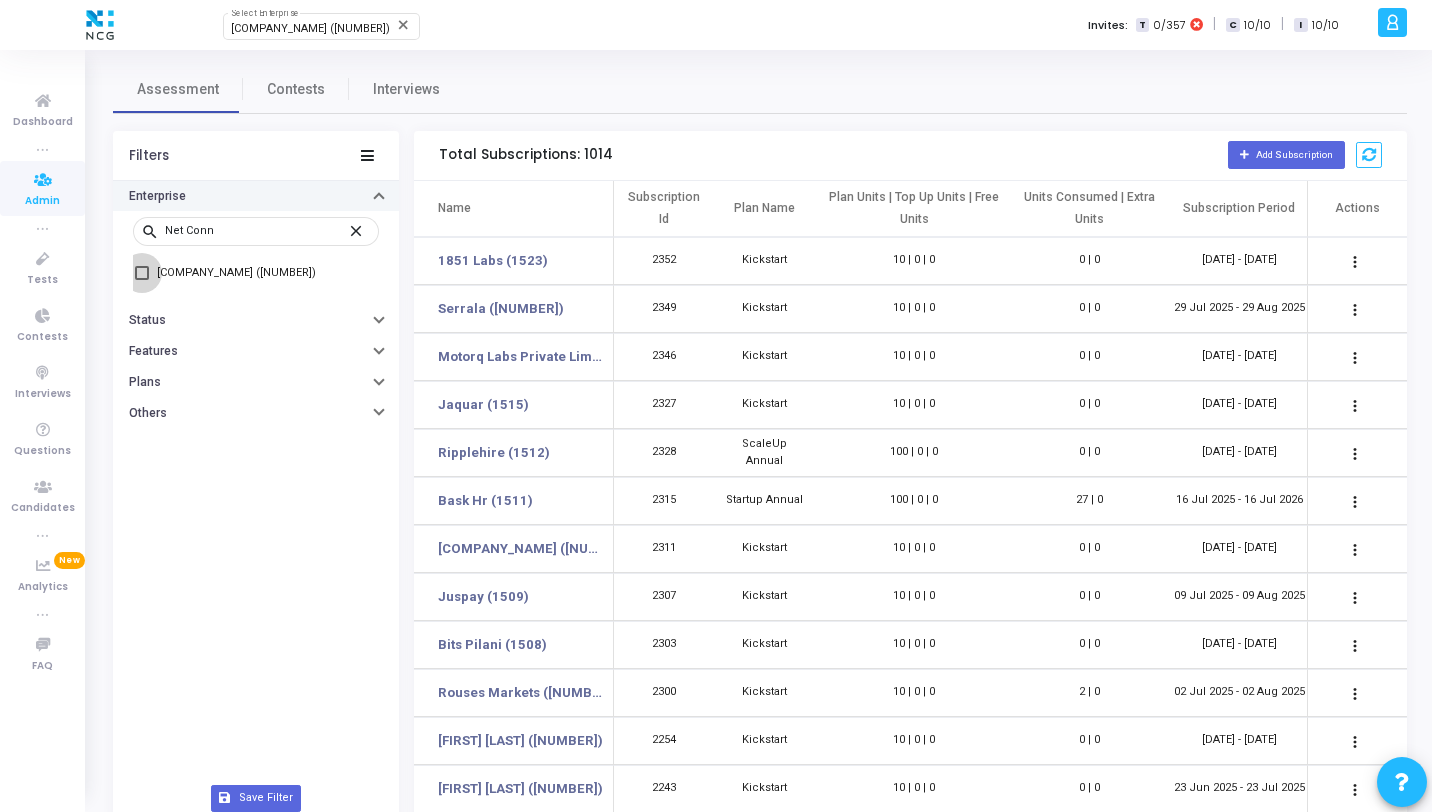 click on "Net Connect Global ([NUMBER])" at bounding box center (236, 273) 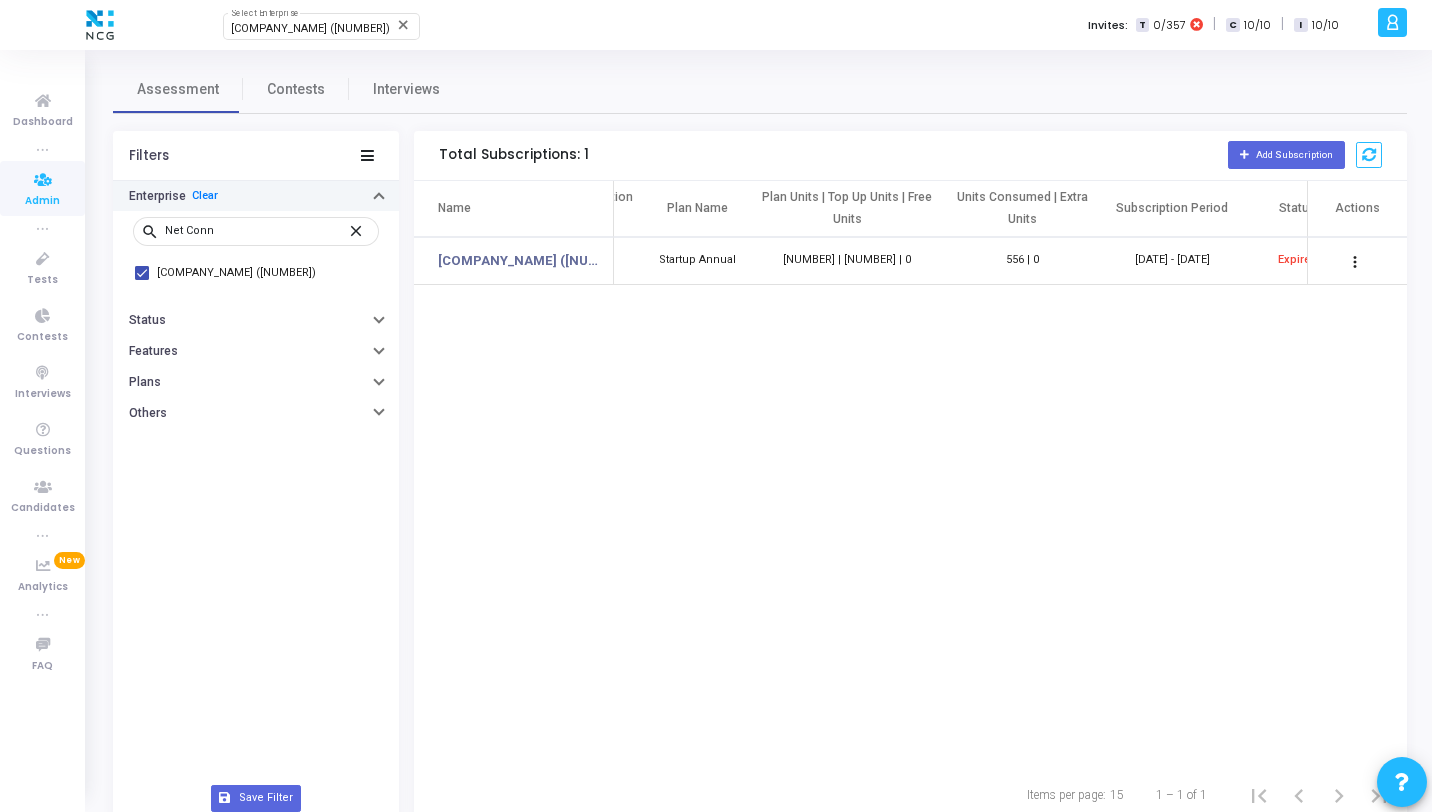 scroll, scrollTop: 0, scrollLeft: 107, axis: horizontal 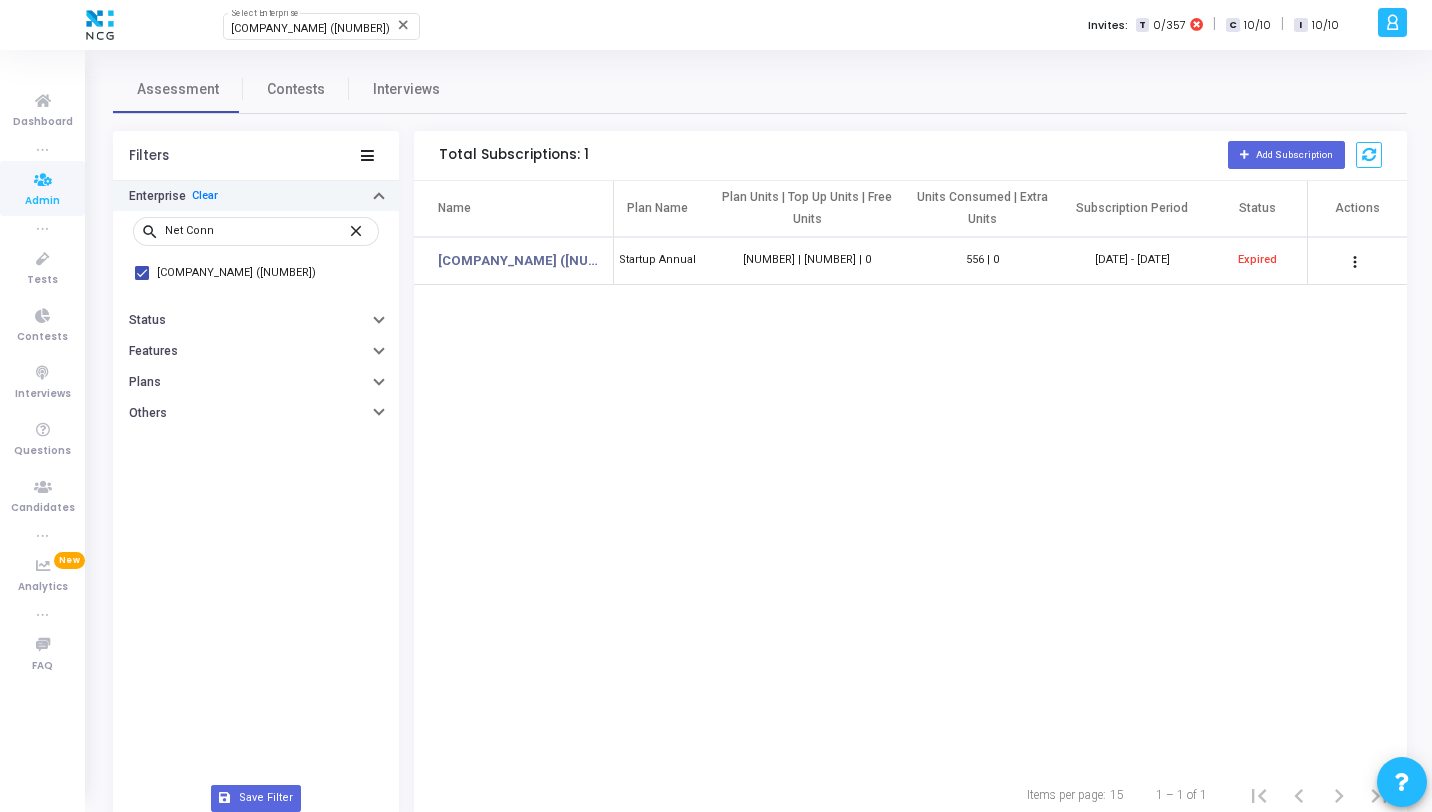 click on "Expired" at bounding box center (1257, 260) 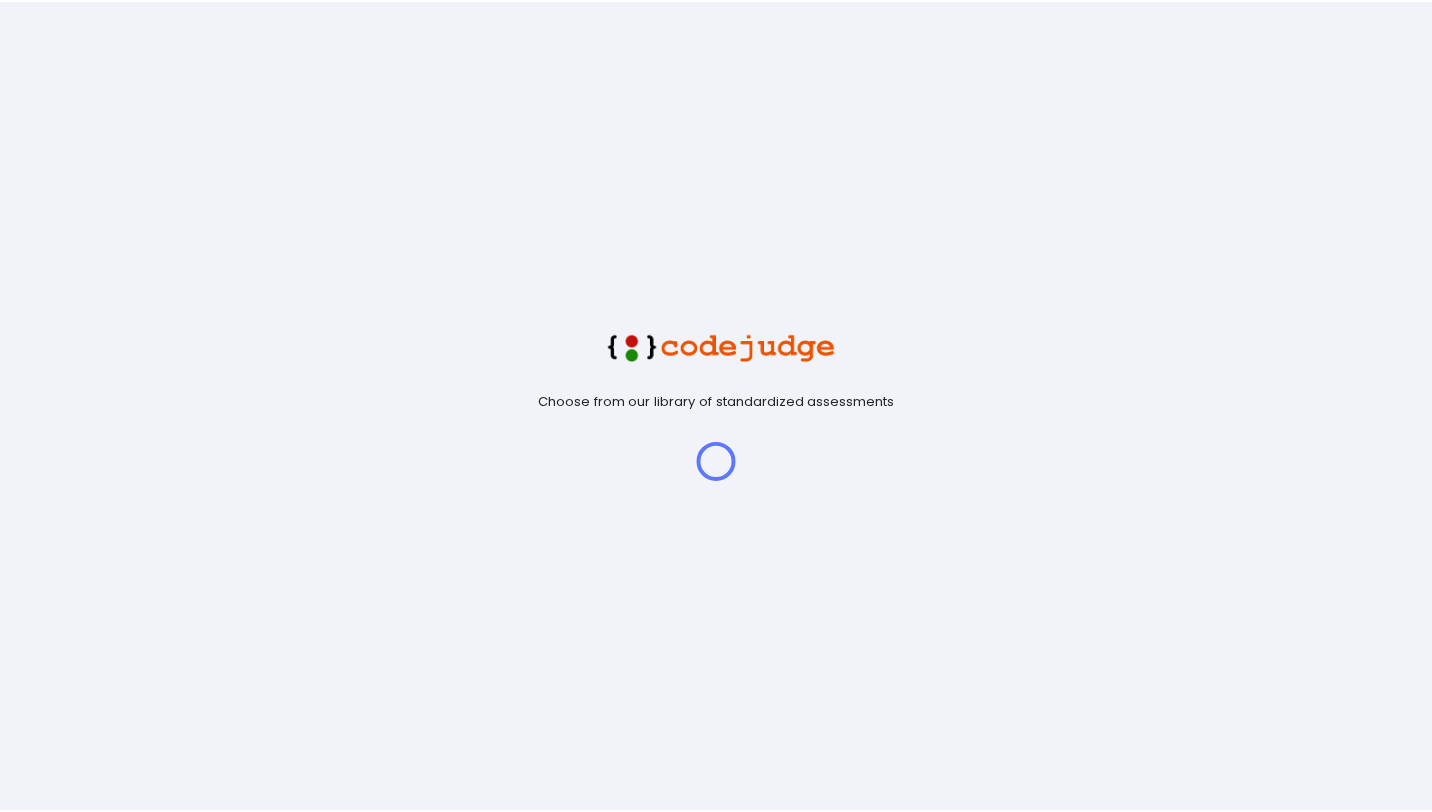 scroll, scrollTop: 0, scrollLeft: 0, axis: both 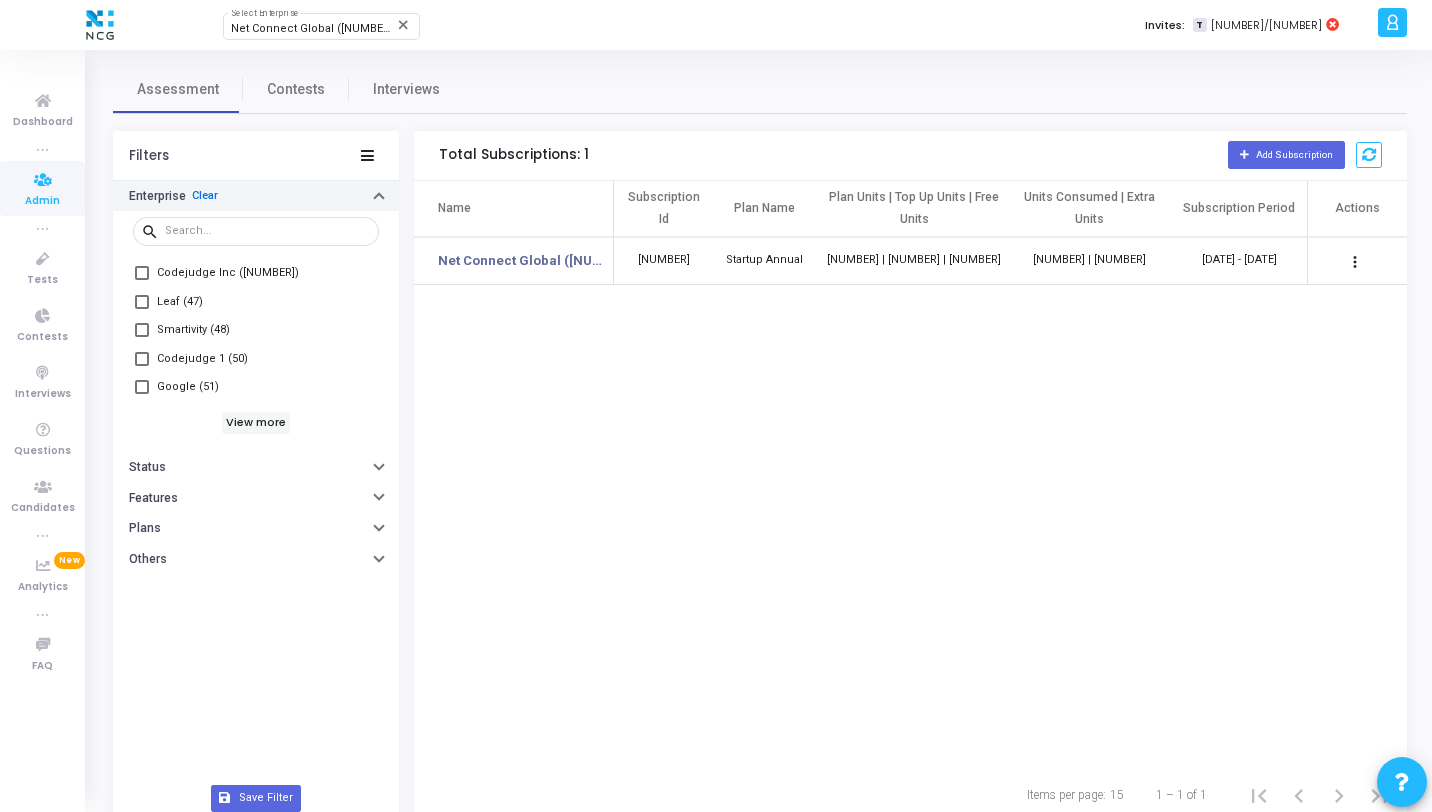 click on "Clear" at bounding box center (205, 196) 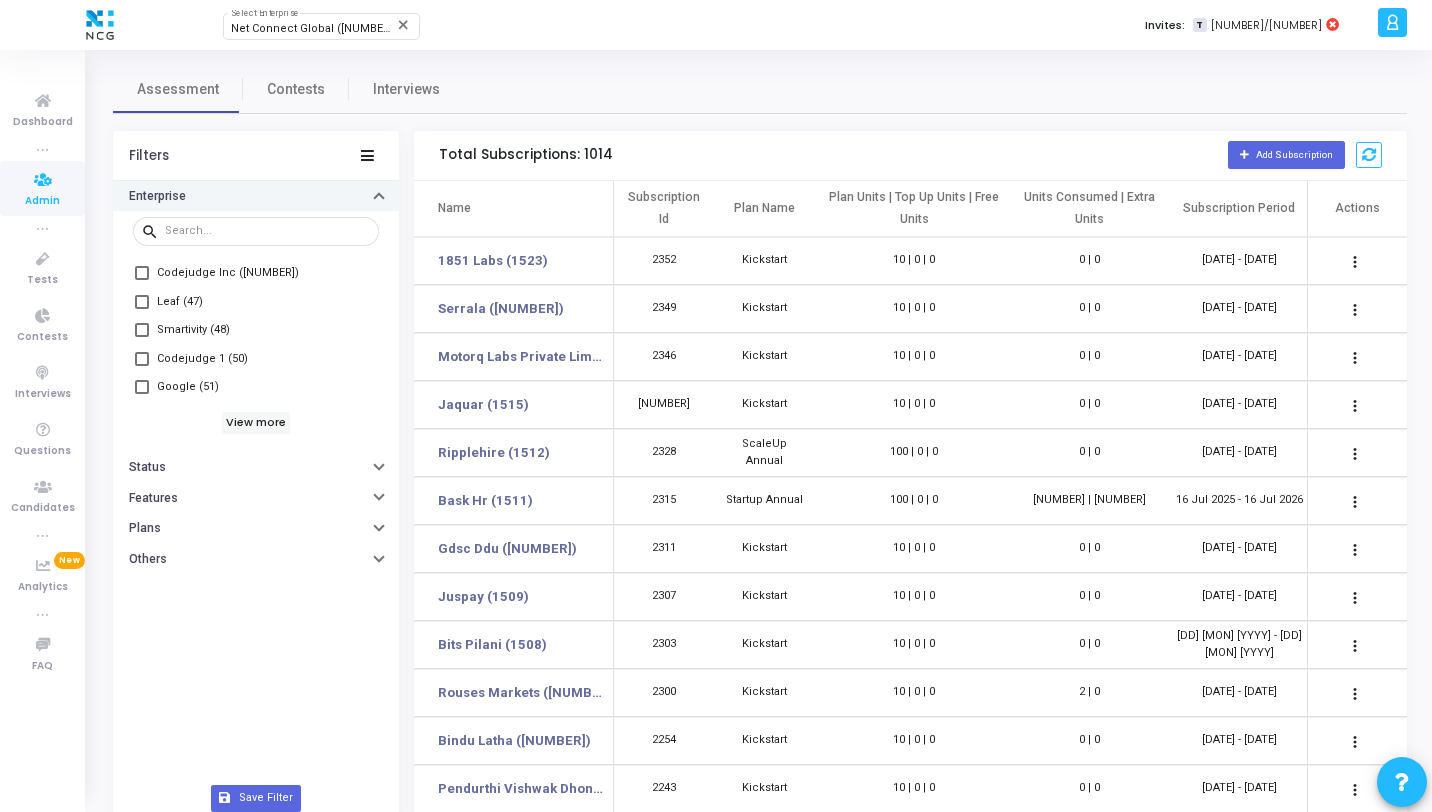 click 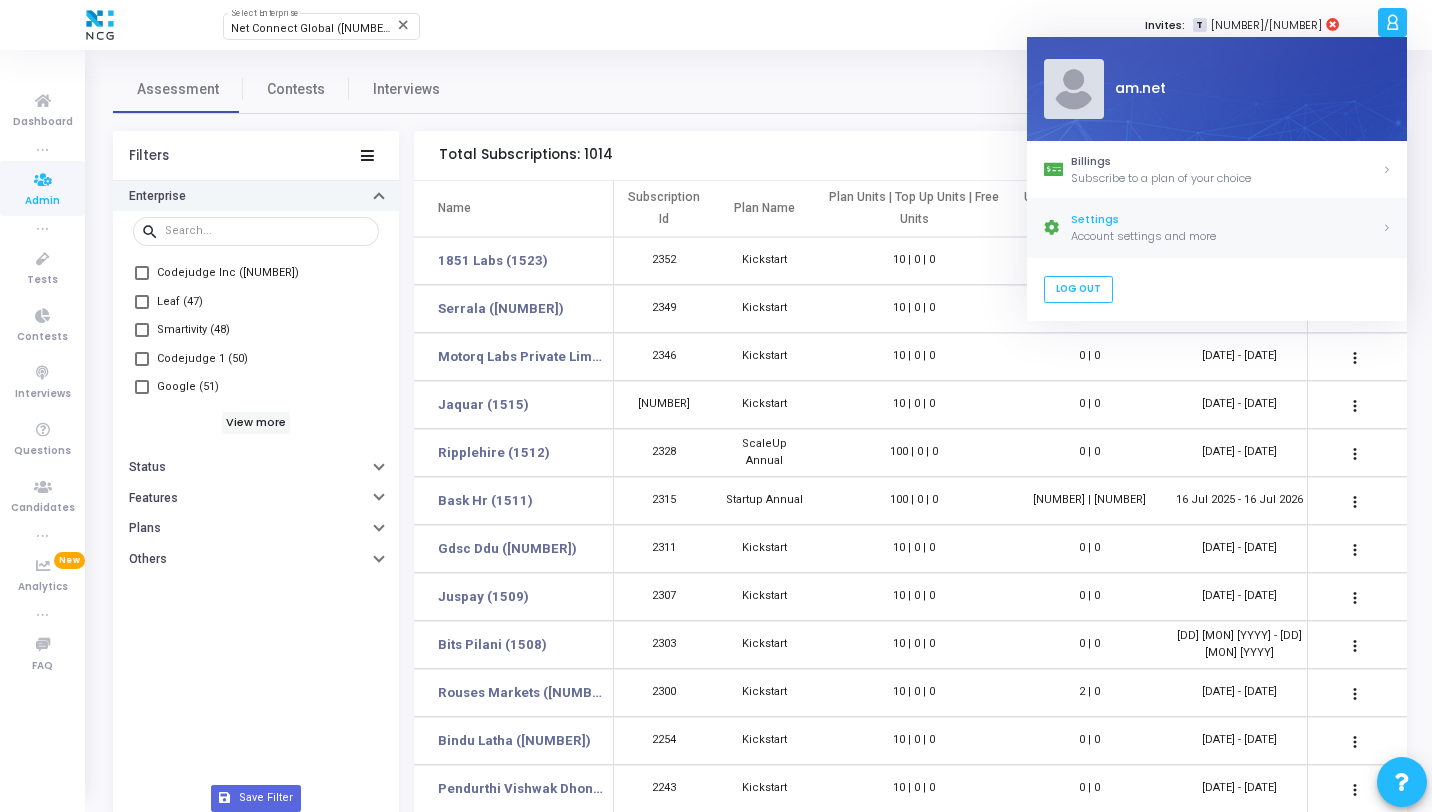 click on "Settings" 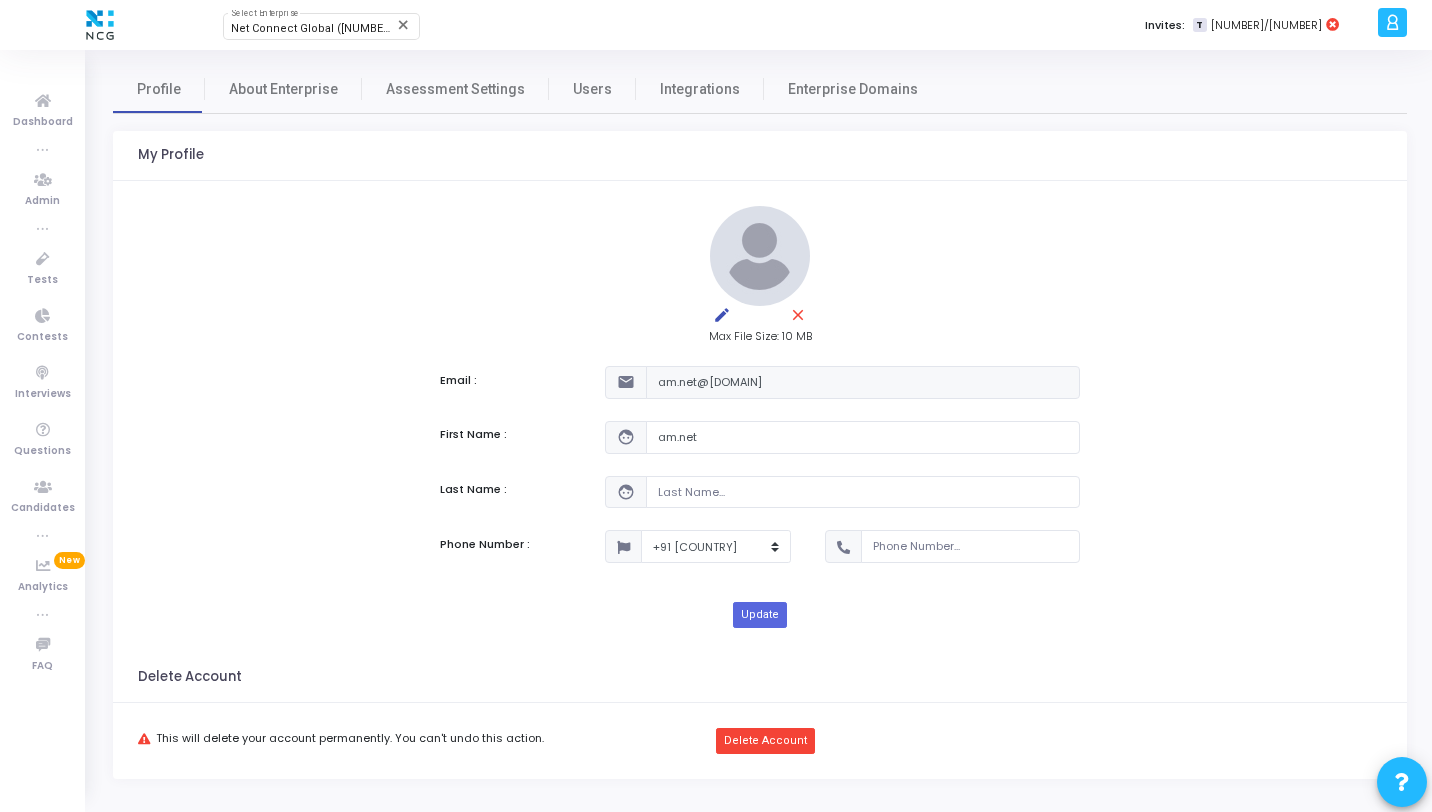 click 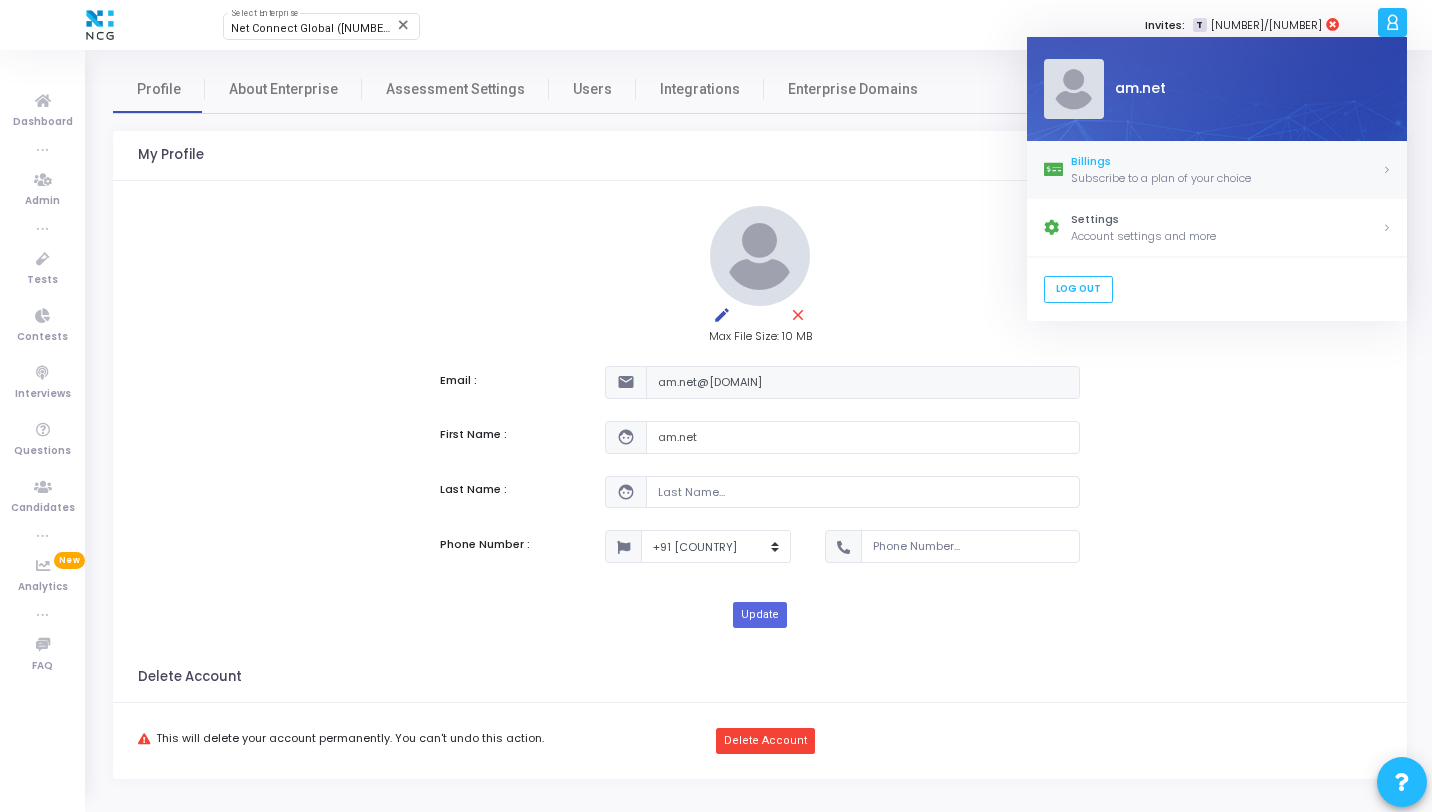 click on "Billings" 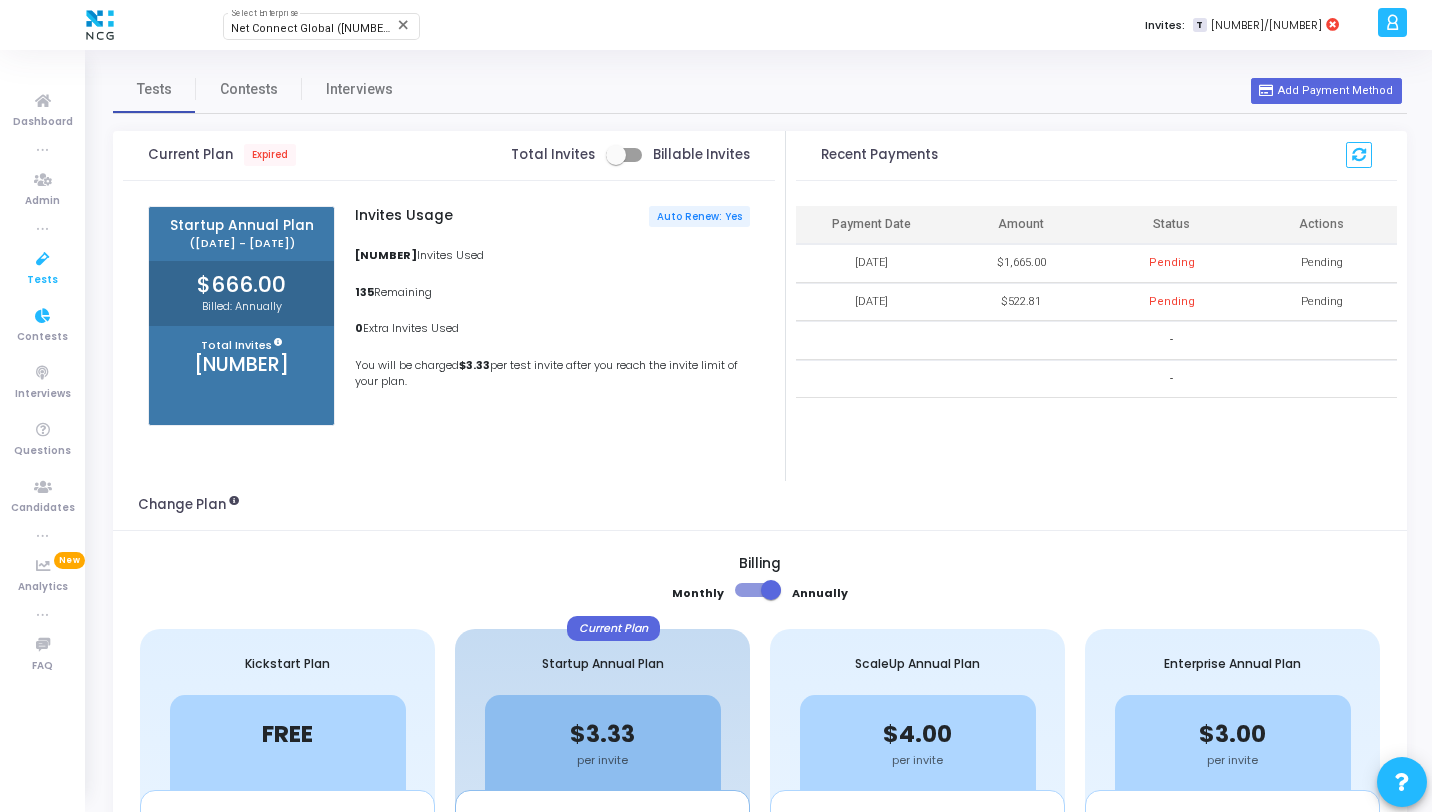click at bounding box center (43, 259) 